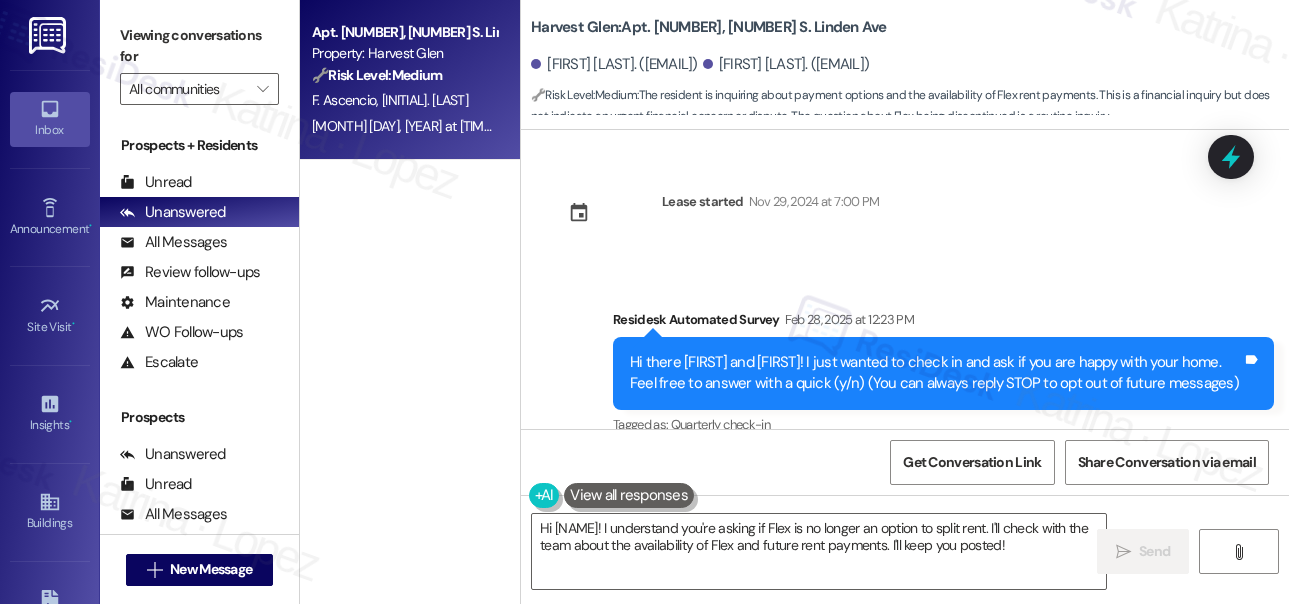 scroll, scrollTop: 0, scrollLeft: 0, axis: both 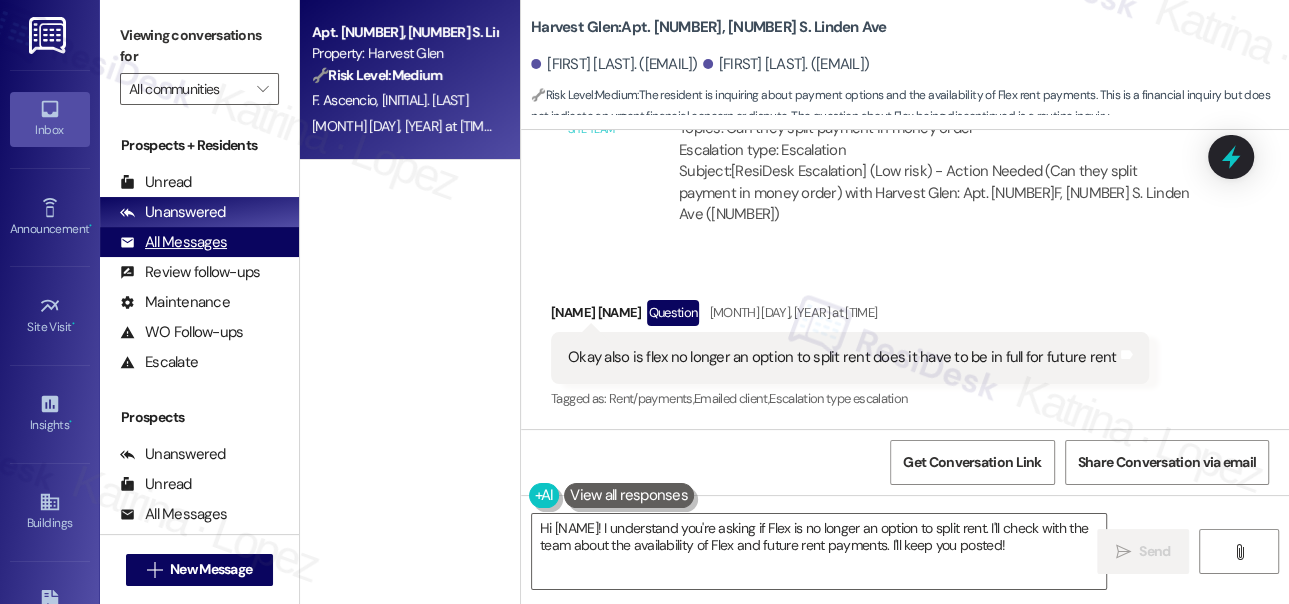click on "All Messages" at bounding box center (173, 242) 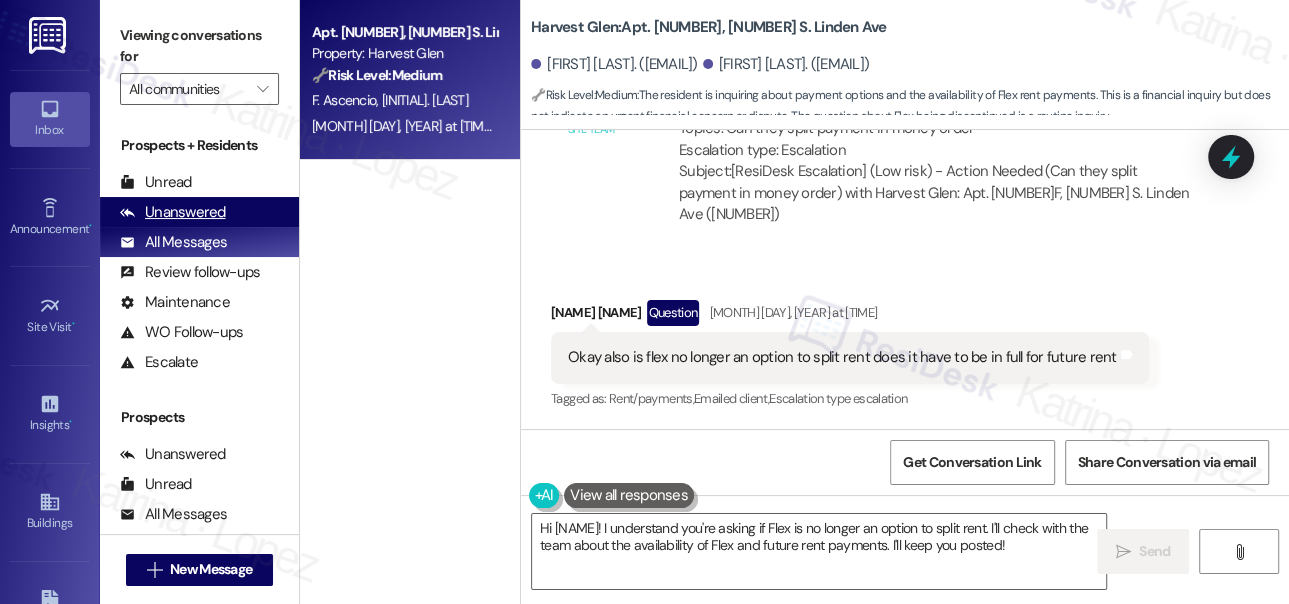 click on "Unanswered" at bounding box center [173, 212] 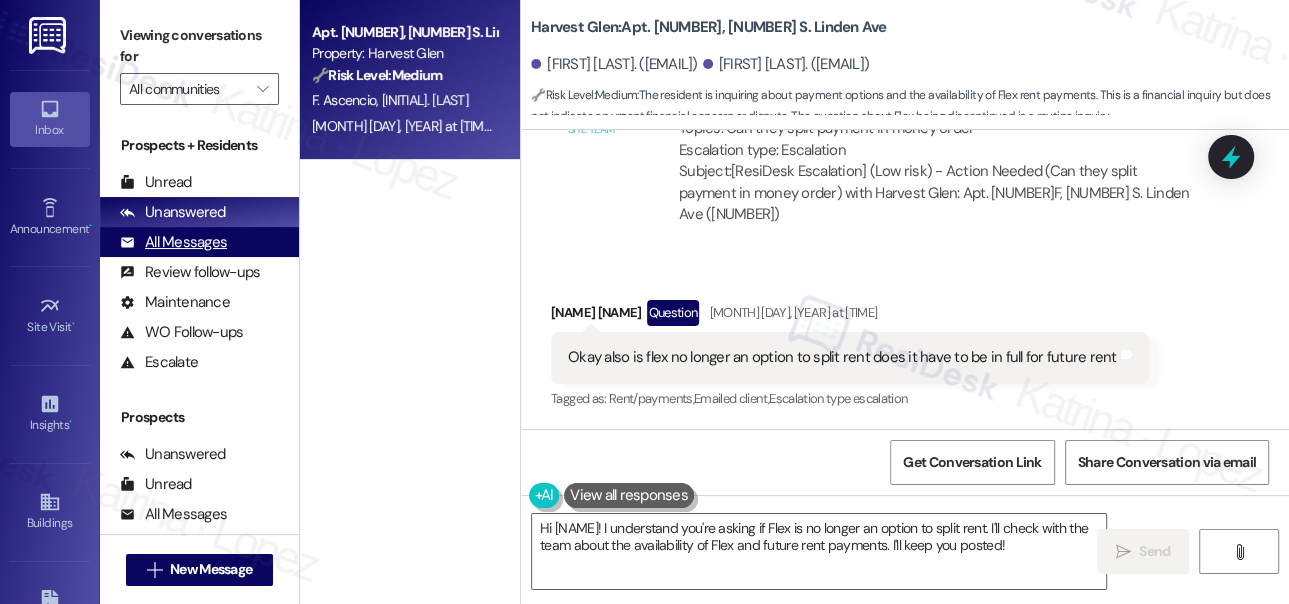 click on "All Messages (undefined)" at bounding box center (199, 242) 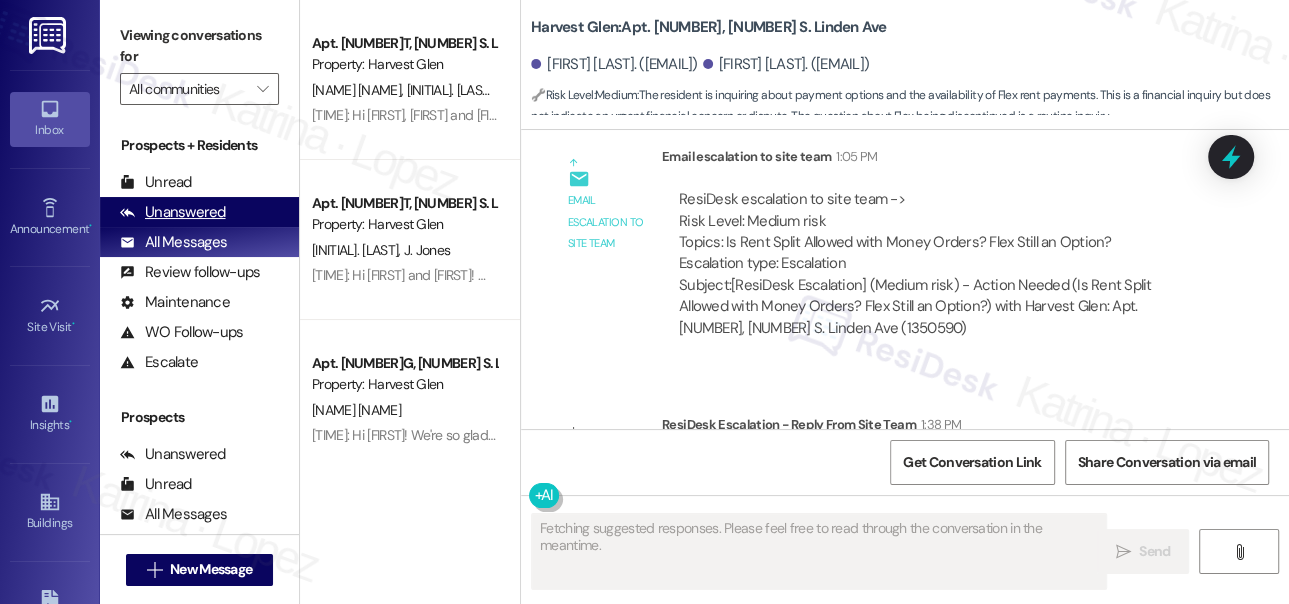 scroll, scrollTop: 10960, scrollLeft: 0, axis: vertical 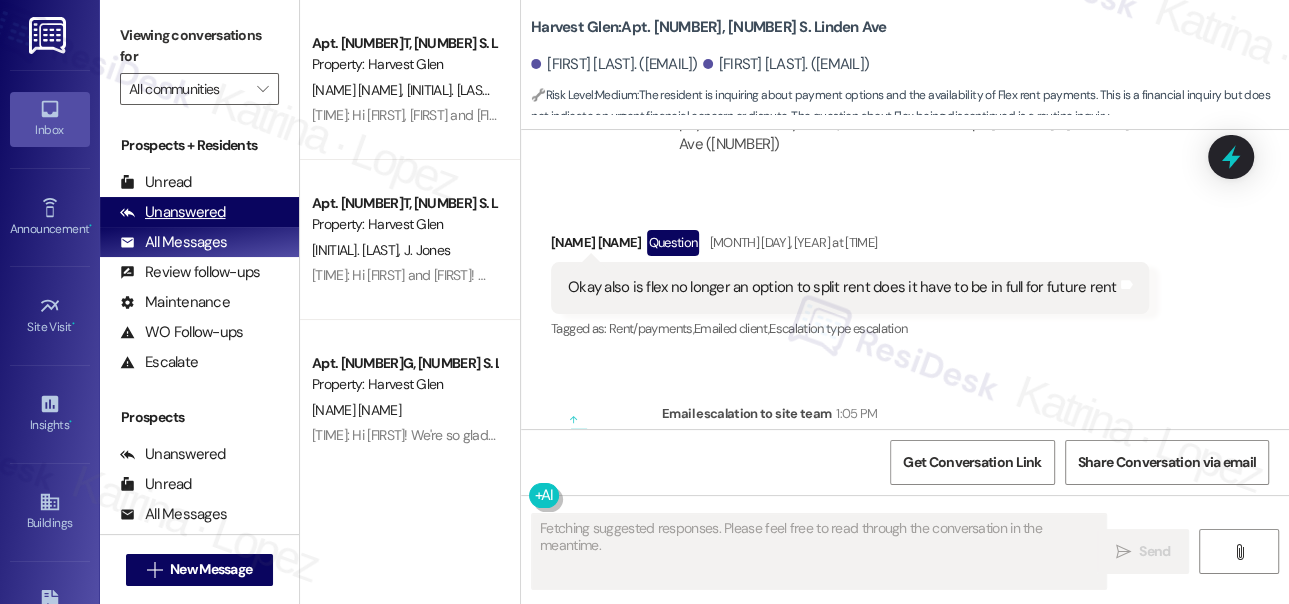 click on "Unanswered (0)" at bounding box center [199, 212] 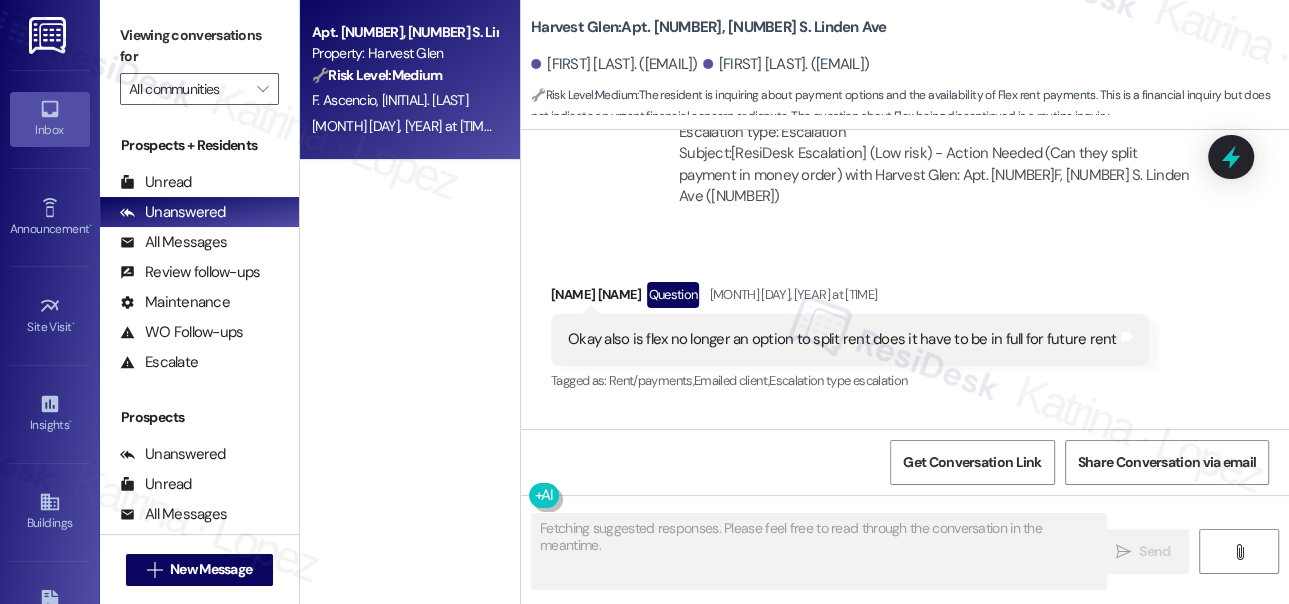 scroll, scrollTop: 4, scrollLeft: 0, axis: vertical 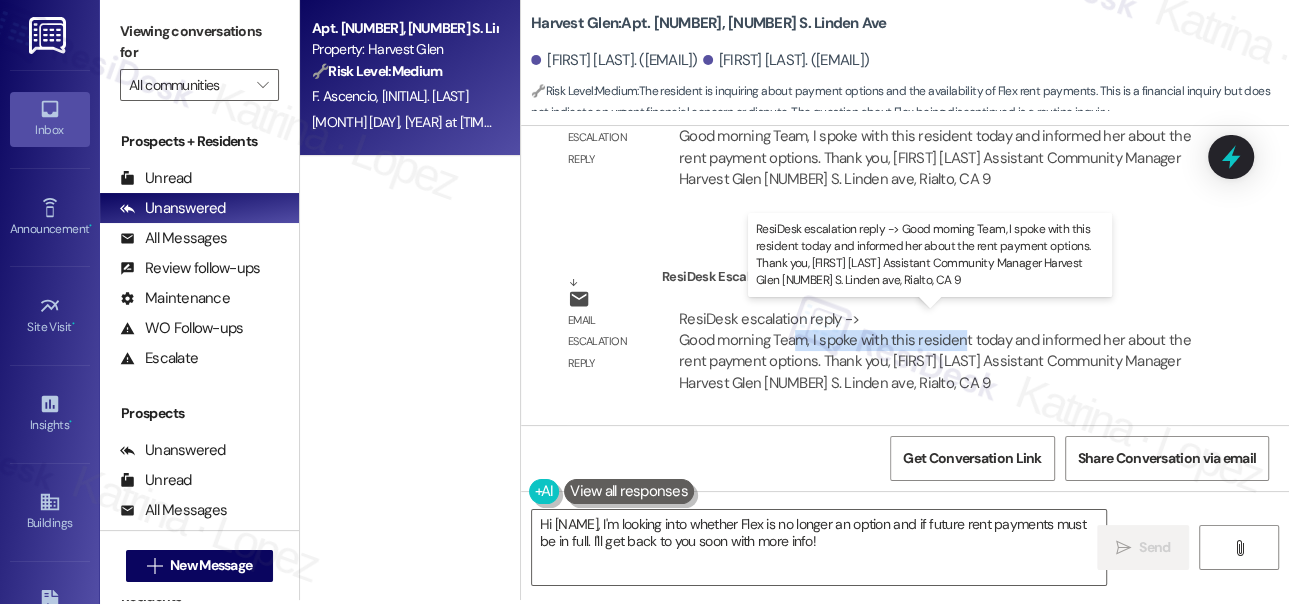 drag, startPoint x: 795, startPoint y: 343, endPoint x: 957, endPoint y: 346, distance: 162.02777 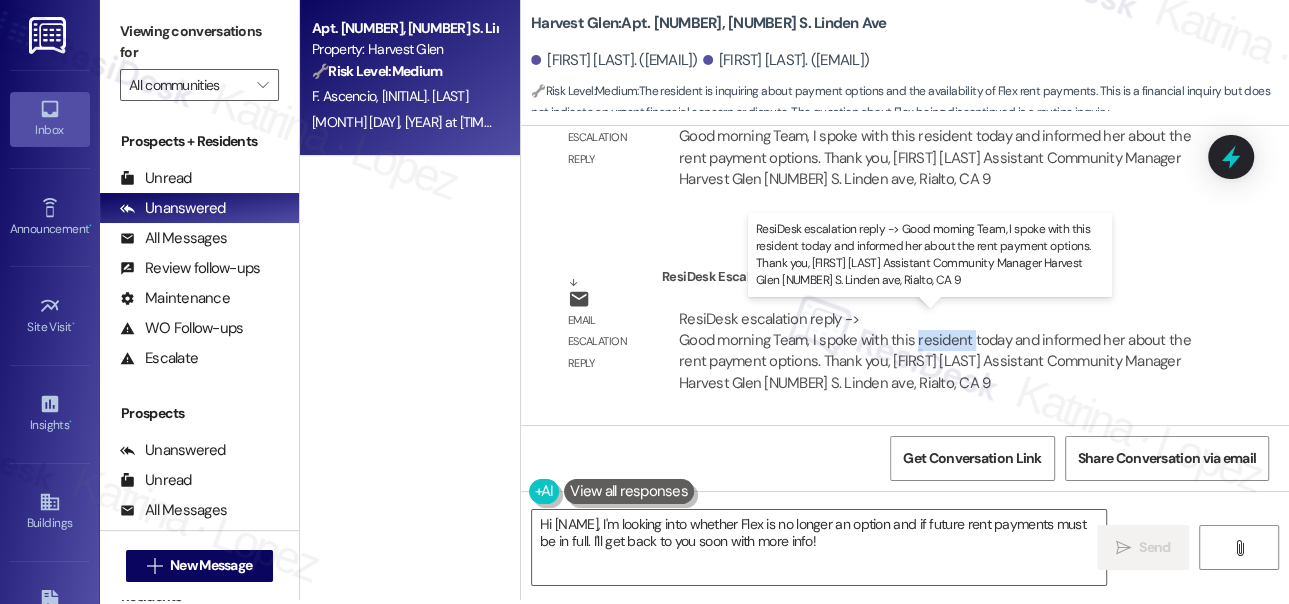 click on "ResiDesk escalation reply ->
Good morning Team, I spoke with this resident today and informed her about the rent payment options. Thank you, [FIRST] [LAST] Assistant Community Manager Harvest Glen [NUMBER] S. Linden ave, Rialto, CA 9 ResiDesk escalation reply ->
Good morning Team, I spoke with this resident today and informed her about the rent payment options. Thank you, [FIRST] [LAST] Assistant Community Manager Harvest Glen [NUMBER] S. Linden ave, Rialto, CA 9" at bounding box center (935, 351) 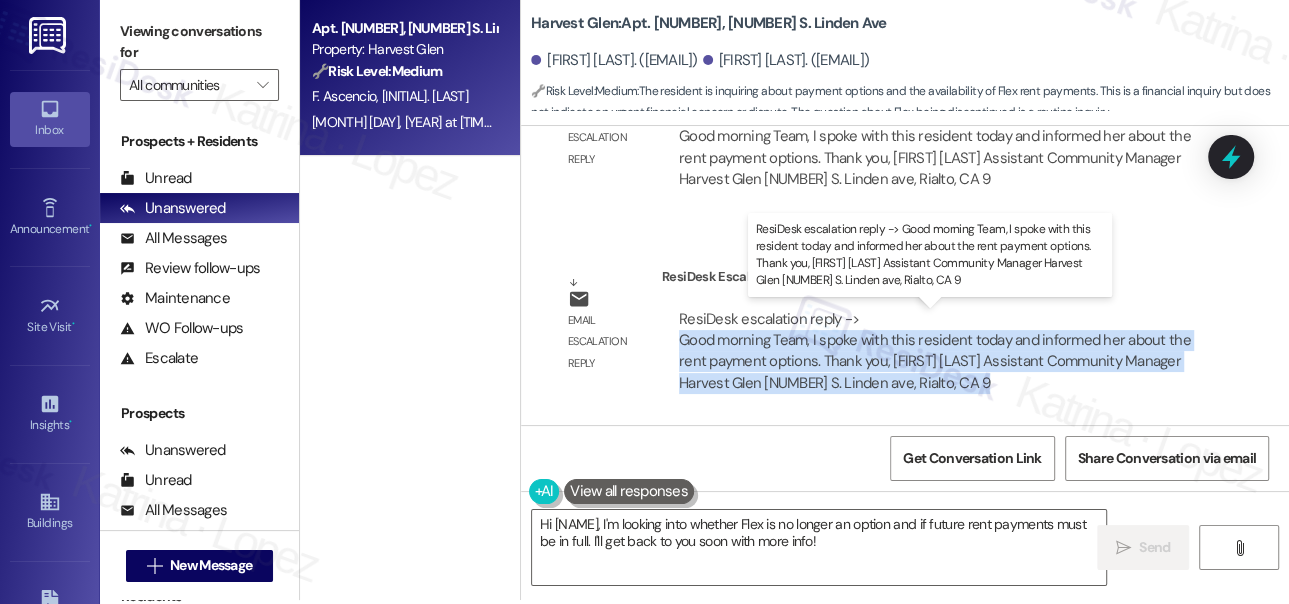 click on "ResiDesk escalation reply ->
Good morning Team, I spoke with this resident today and informed her about the rent payment options. Thank you, [FIRST] [LAST] Assistant Community Manager Harvest Glen [NUMBER] S. Linden ave, Rialto, CA 9 ResiDesk escalation reply ->
Good morning Team, I spoke with this resident today and informed her about the rent payment options. Thank you, [FIRST] [LAST] Assistant Community Manager Harvest Glen [NUMBER] S. Linden ave, Rialto, CA 9" at bounding box center (935, 351) 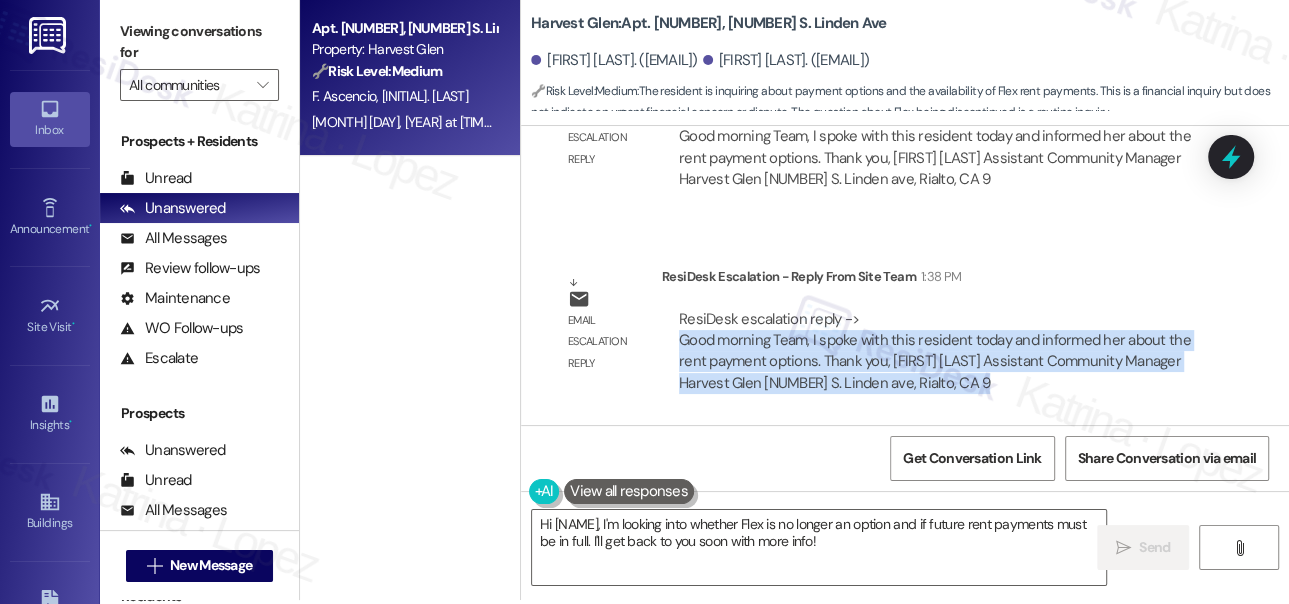 scroll, scrollTop: 11273, scrollLeft: 0, axis: vertical 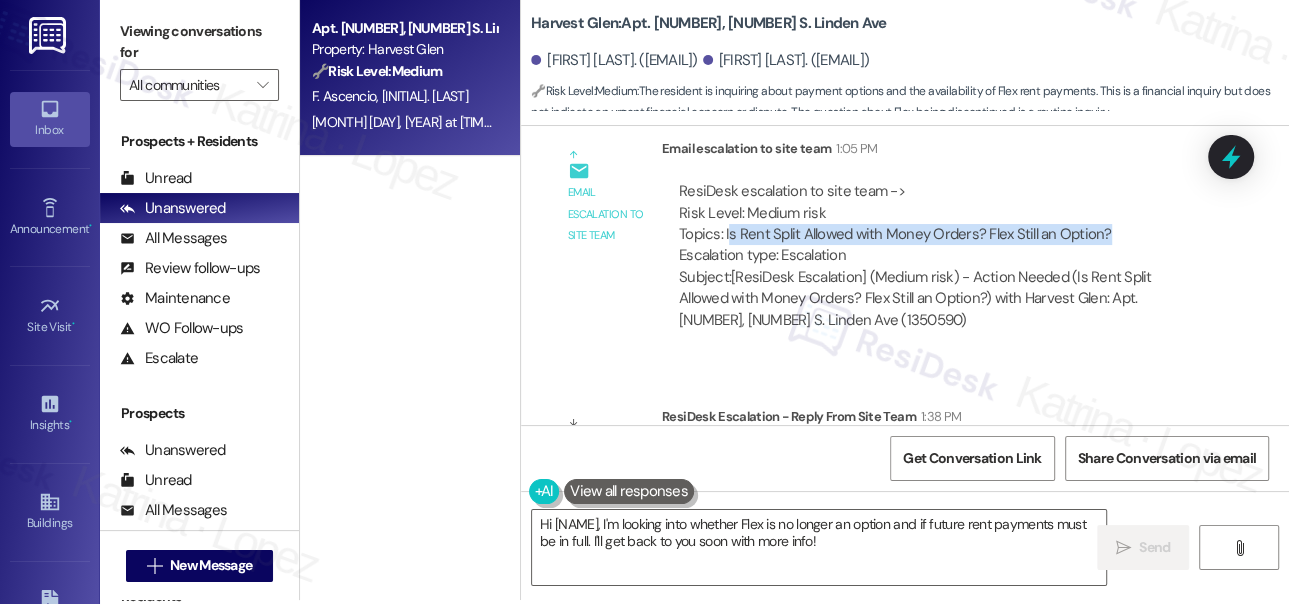 drag, startPoint x: 730, startPoint y: 250, endPoint x: 1110, endPoint y: 249, distance: 380.0013 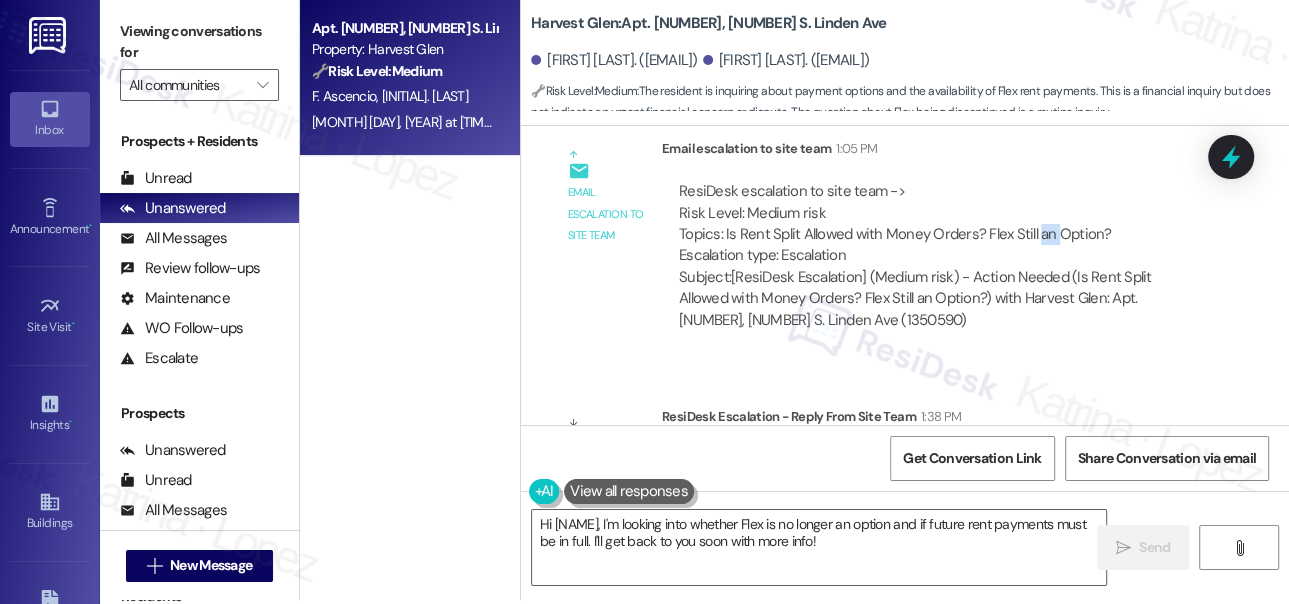 click on "ResiDesk escalation to site team ->
Risk Level: Medium risk
Topics: Is Rent Split Allowed with Money Orders? Flex Still an Option?
Escalation type: Escalation" at bounding box center (937, 224) 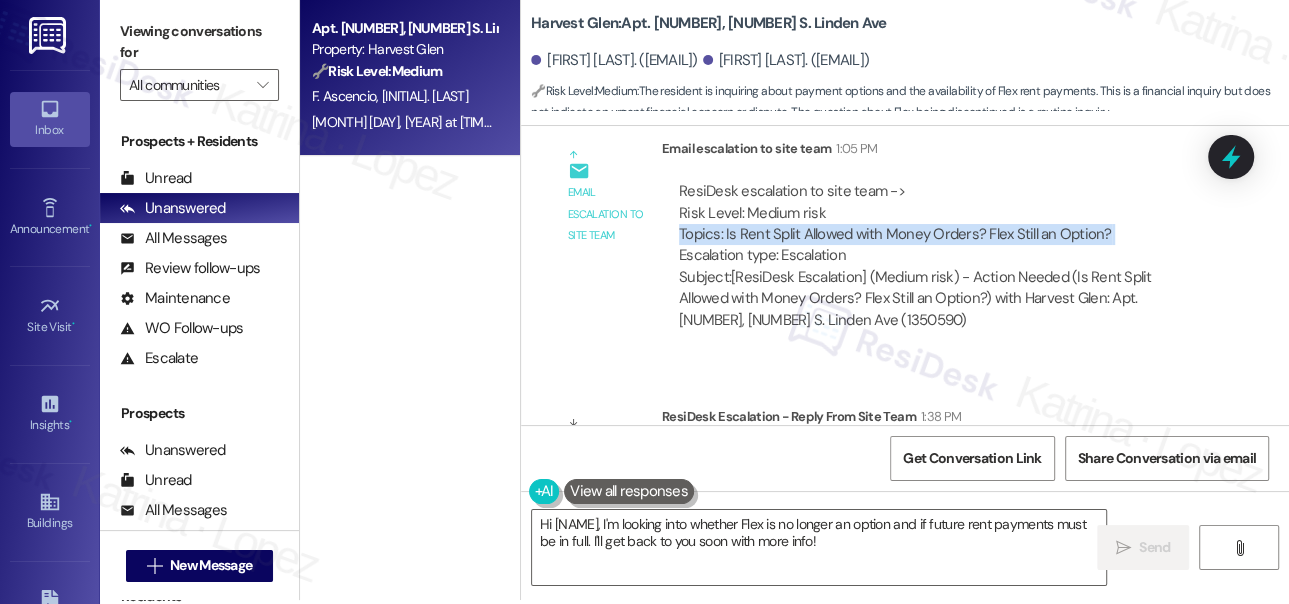 click on "ResiDesk escalation to site team ->
Risk Level: Medium risk
Topics: Is Rent Split Allowed with Money Orders? Flex Still an Option?
Escalation type: Escalation" at bounding box center [937, 224] 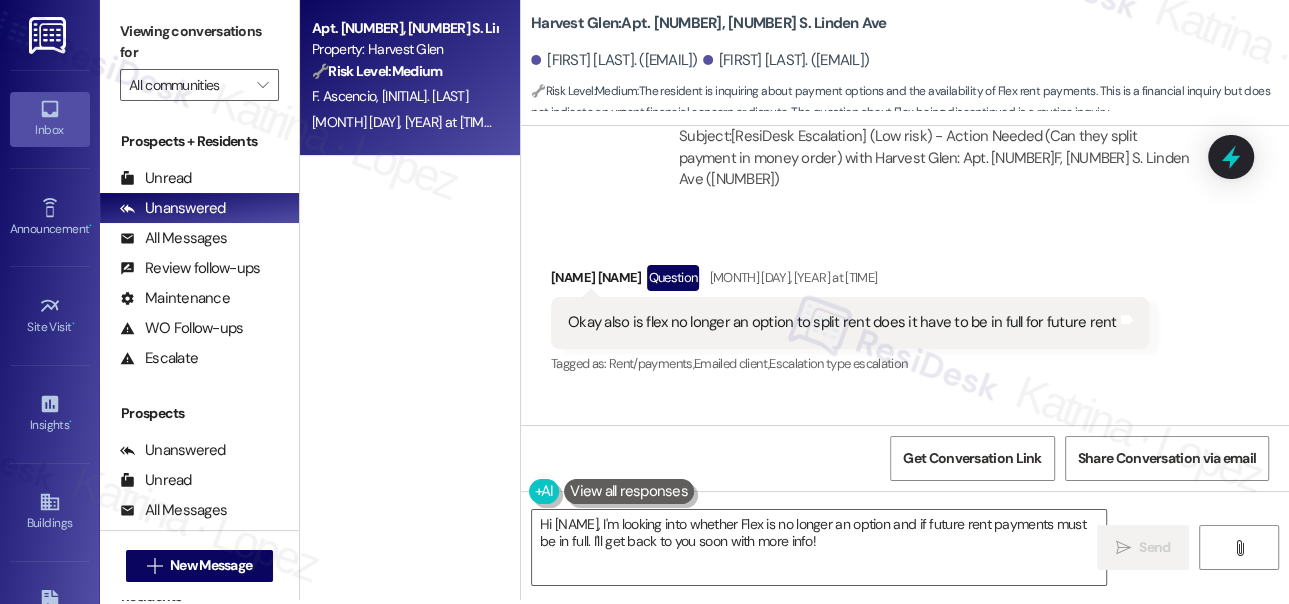scroll, scrollTop: 11000, scrollLeft: 0, axis: vertical 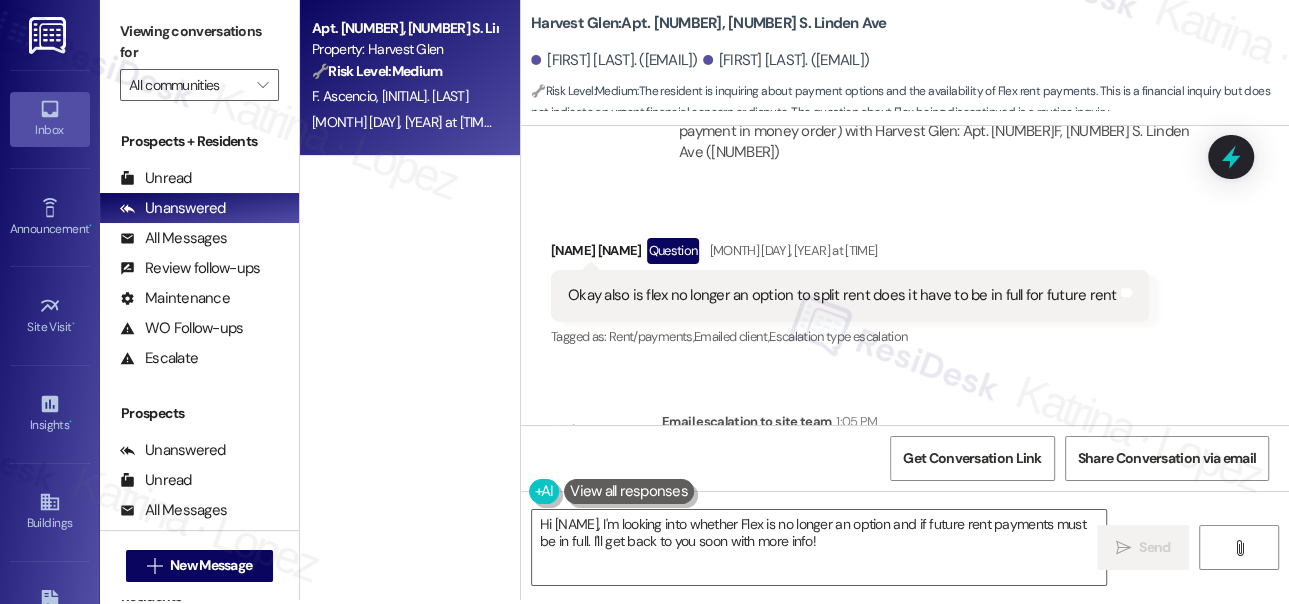 click on "[FIRST] [LAST] Question [MONTH] [DAY], [YEAR] at [TIME]" at bounding box center [850, 254] 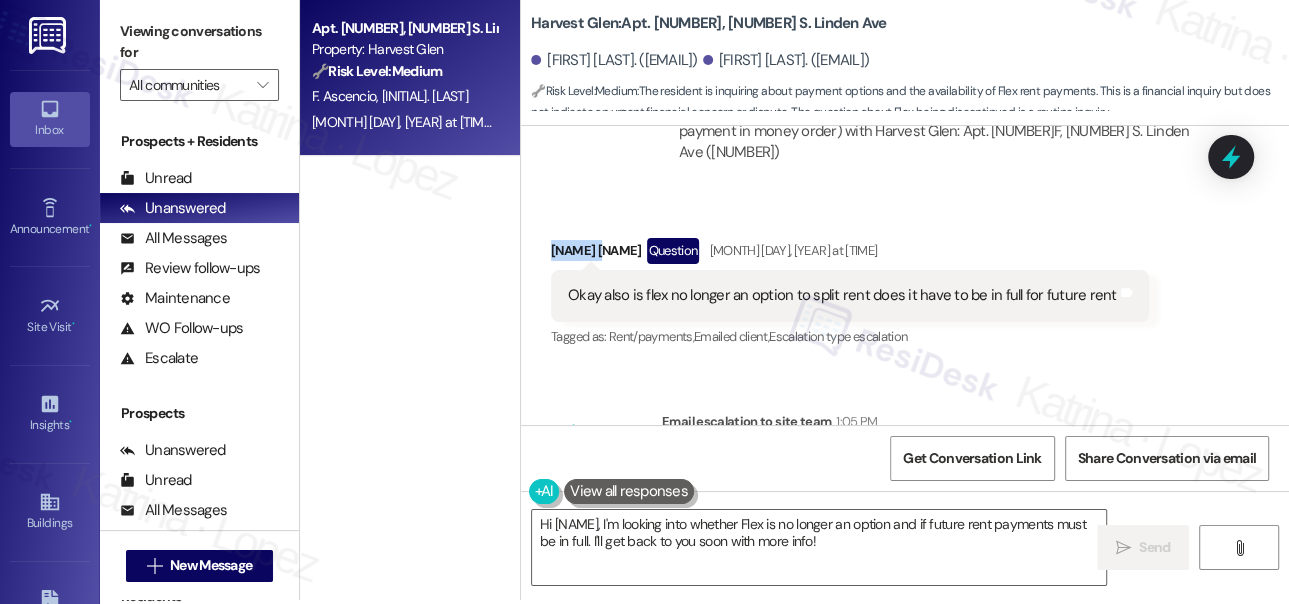click on "[FIRST] [LAST] Question [MONTH] [DAY], [YEAR] at [TIME]" at bounding box center [850, 254] 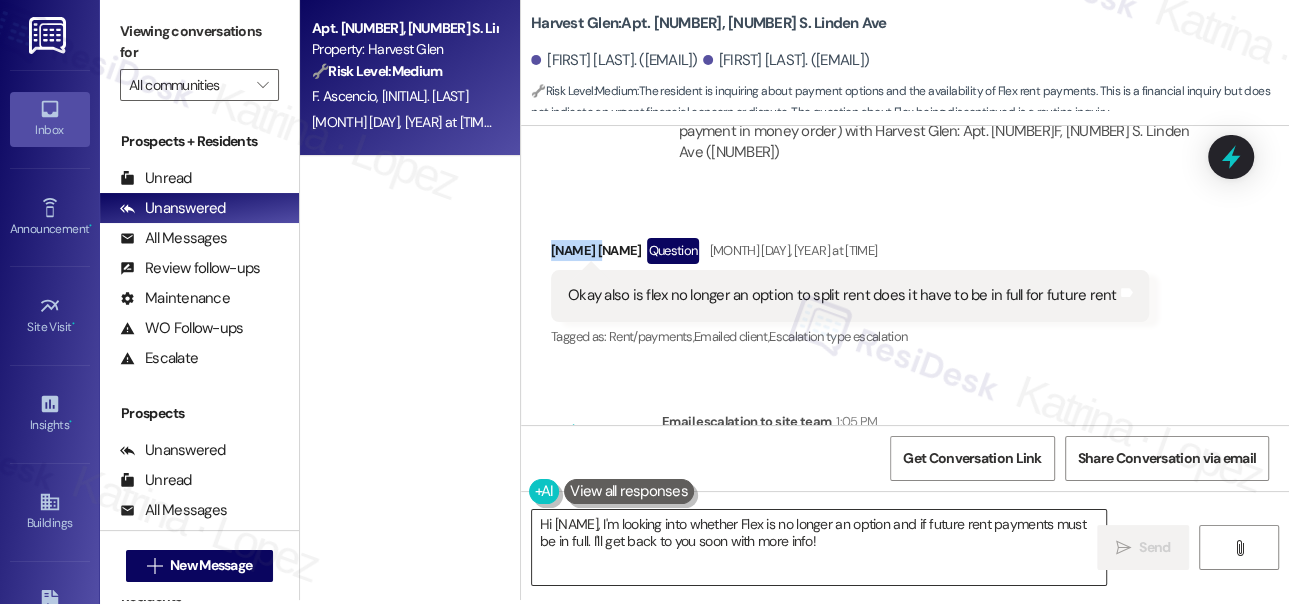 copy on "[NAME]" 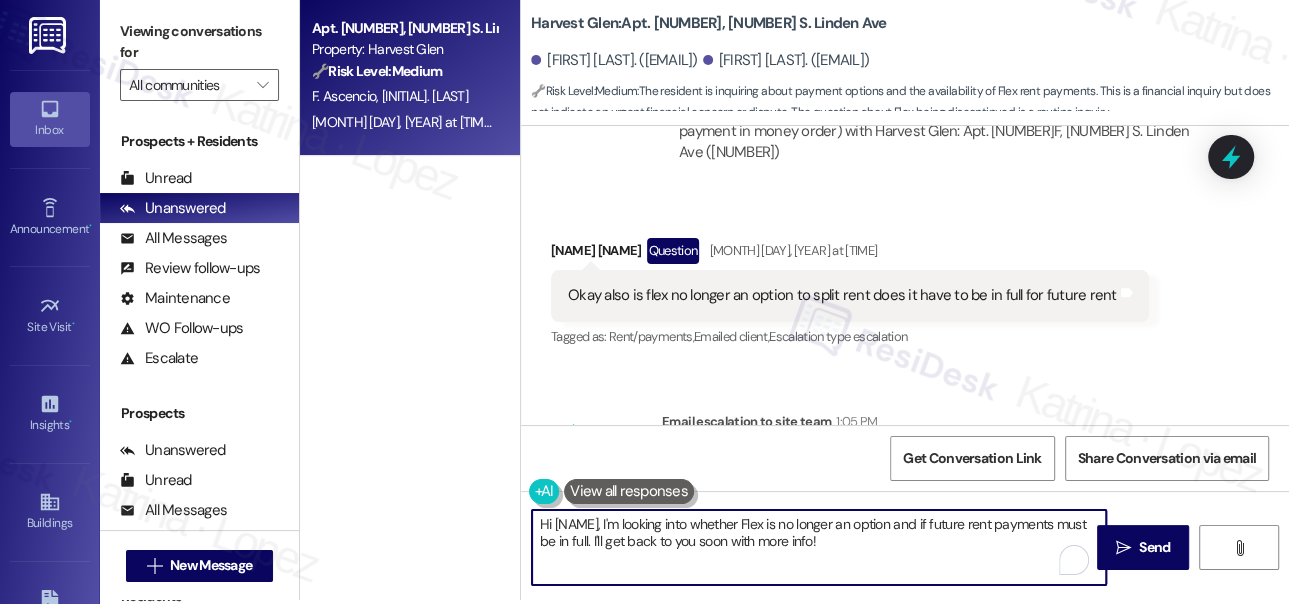 drag, startPoint x: 638, startPoint y: 522, endPoint x: 555, endPoint y: 524, distance: 83.02409 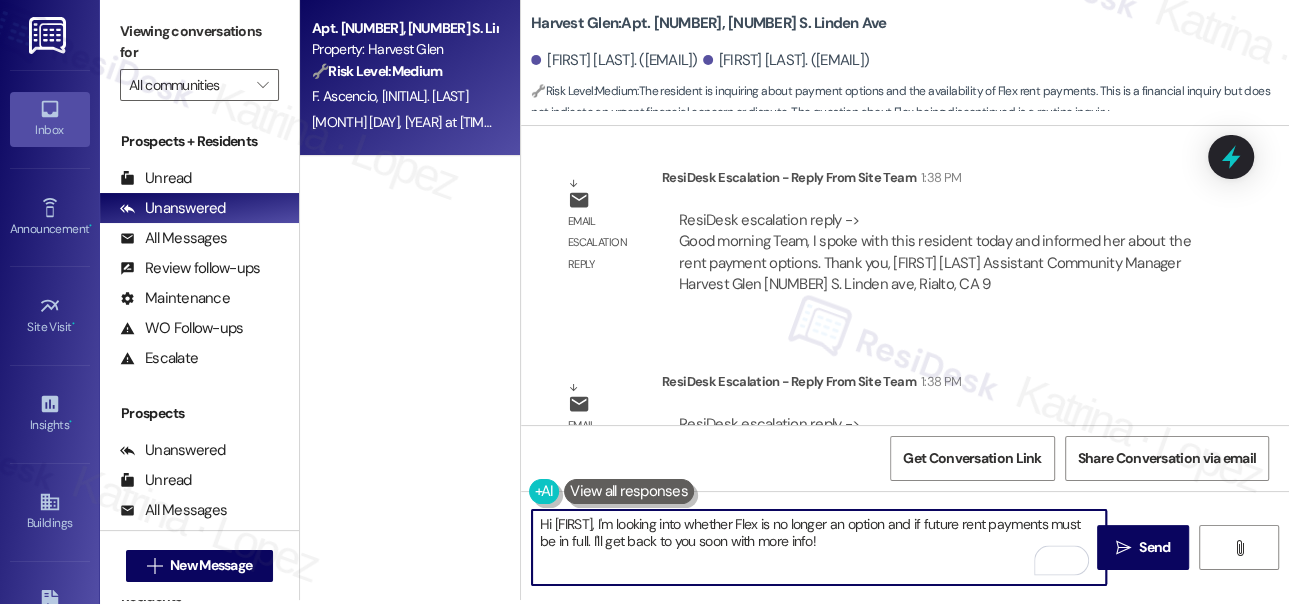 scroll, scrollTop: 11636, scrollLeft: 0, axis: vertical 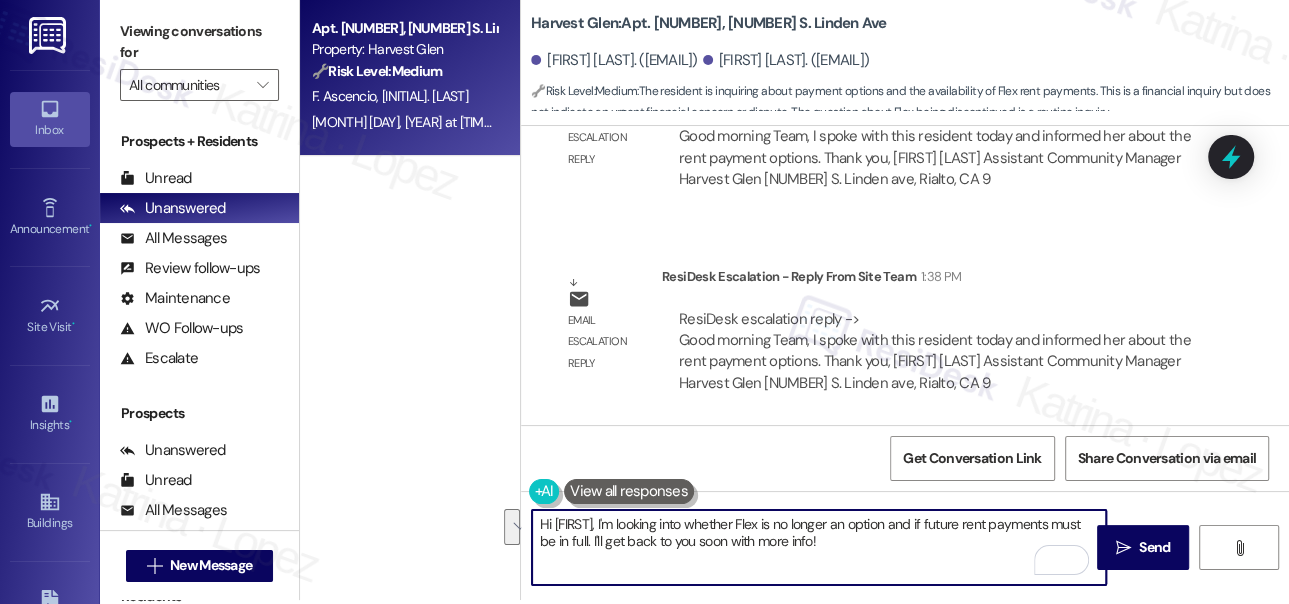 drag, startPoint x: 823, startPoint y: 546, endPoint x: 613, endPoint y: 512, distance: 212.73457 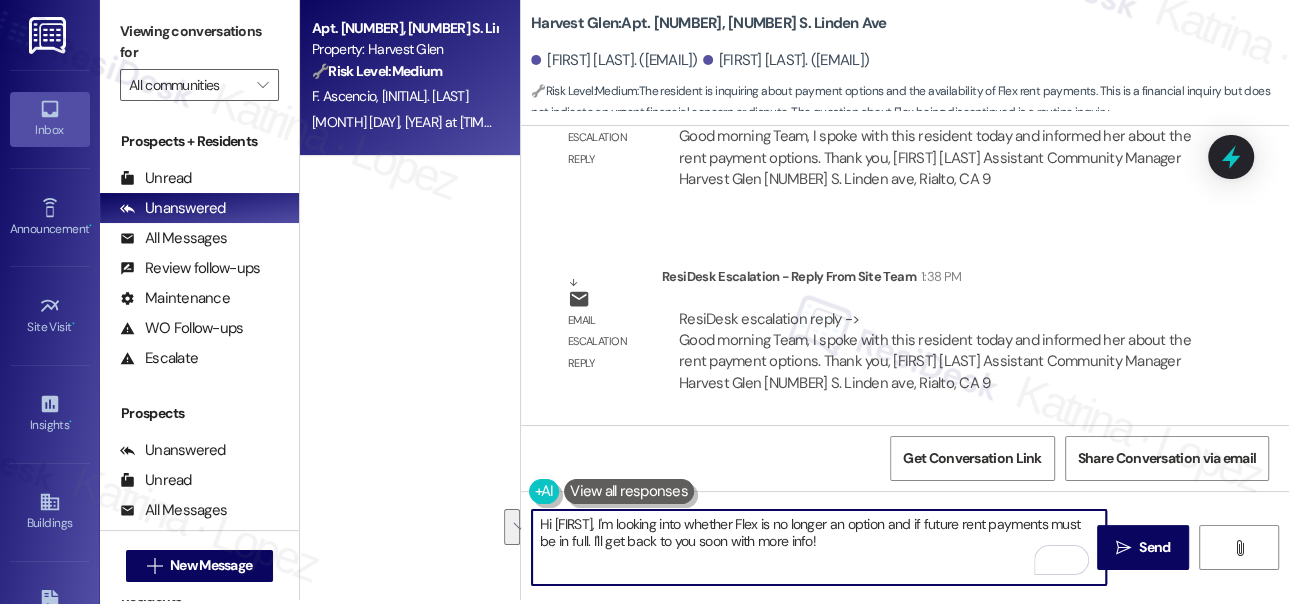 click on "Hi [FIRST], I'm looking into whether Flex is no longer an option and if future rent payments must be in full. I'll get back to you soon with more info!" at bounding box center (819, 547) 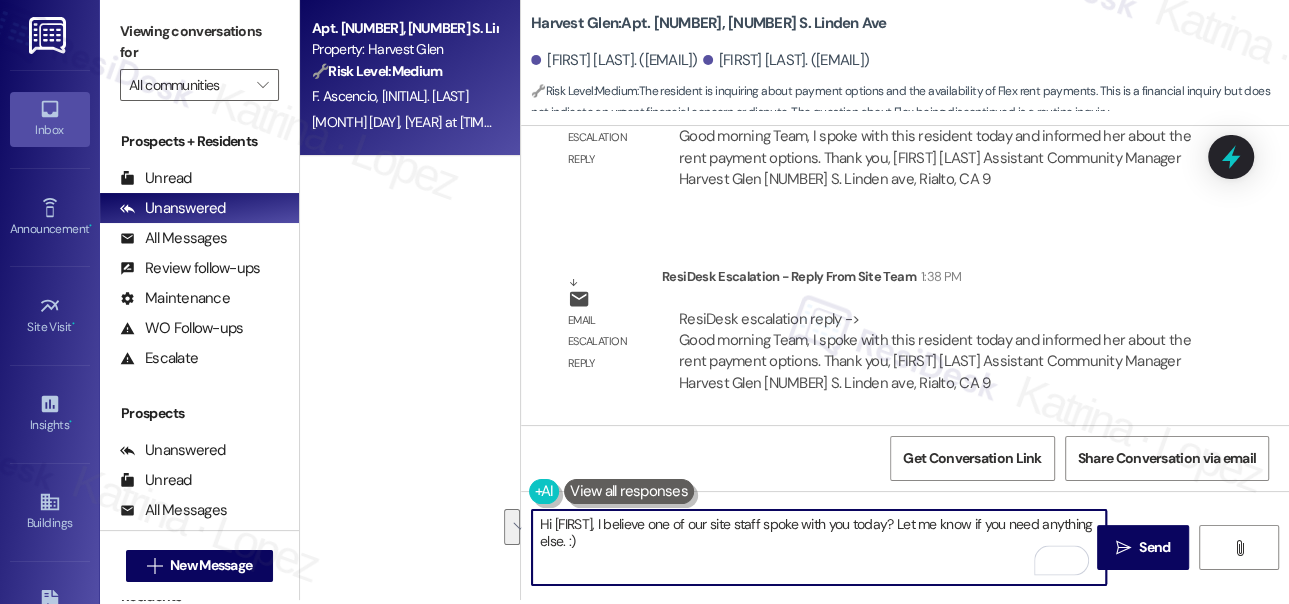 type on "Hi [FIRST], I believe one of our site staff spoke with you today? Let me know if you need anything else. :)" 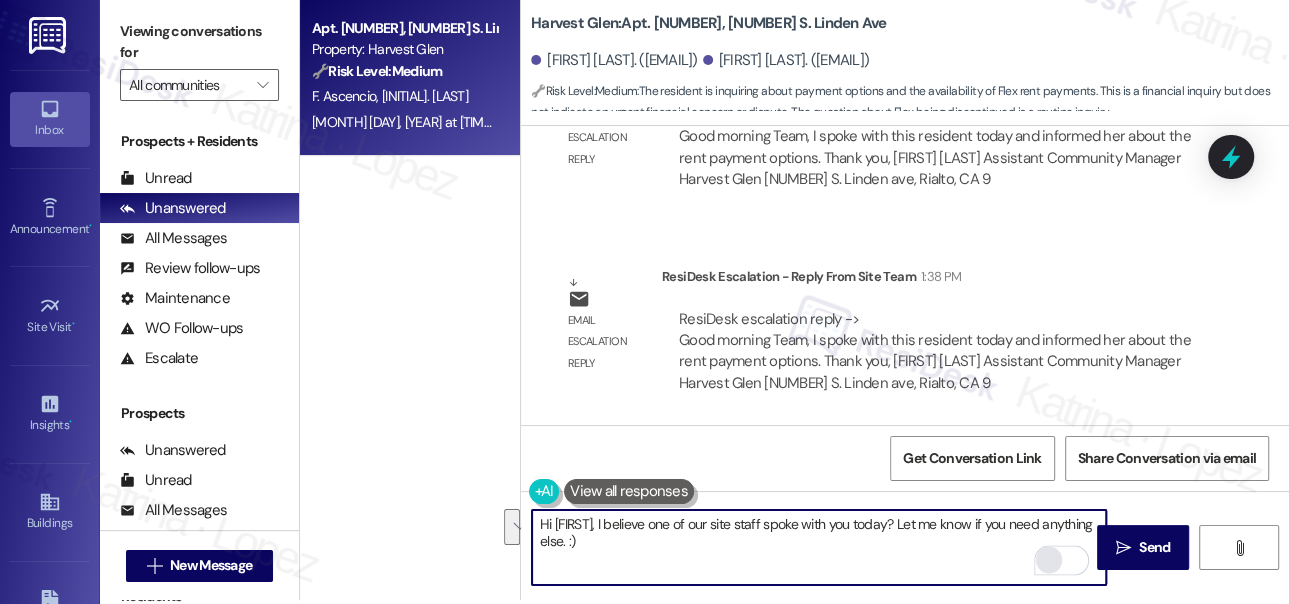 click at bounding box center [1049, 560] 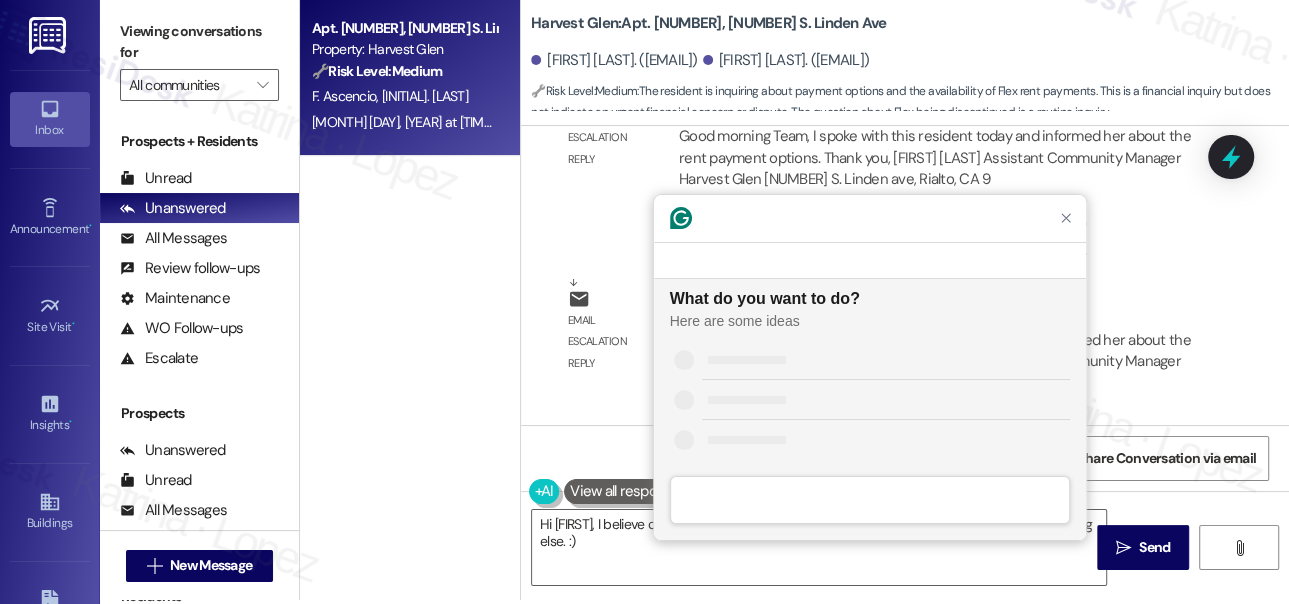 scroll, scrollTop: 0, scrollLeft: 0, axis: both 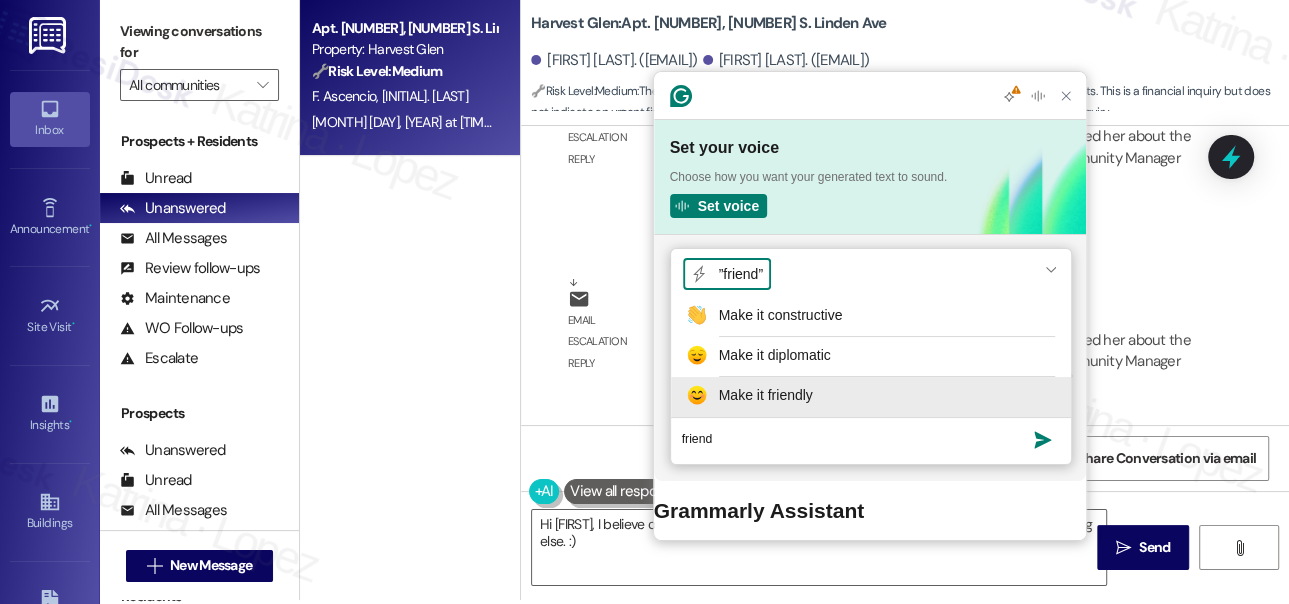 type on "friend" 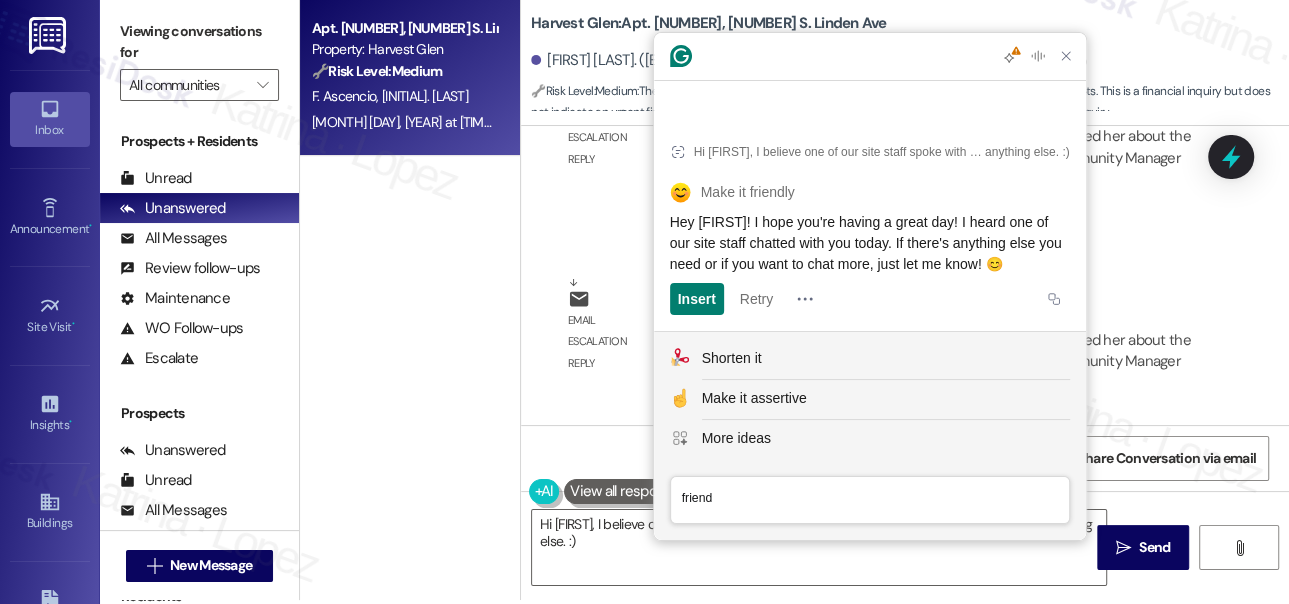 click on "Hey [FIRST]! I hope you're having a great day! I heard one of our site staff chatted with you today. If there's anything else you need or if you want to chat more, just let me know! 😊" 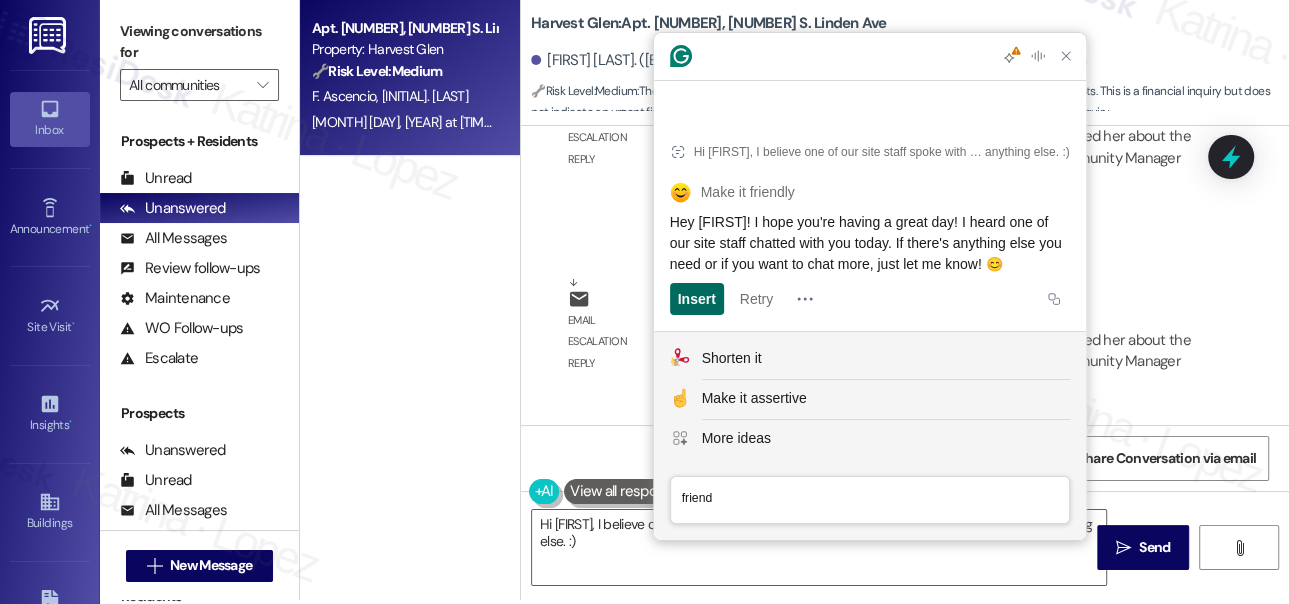 click on "Insert" 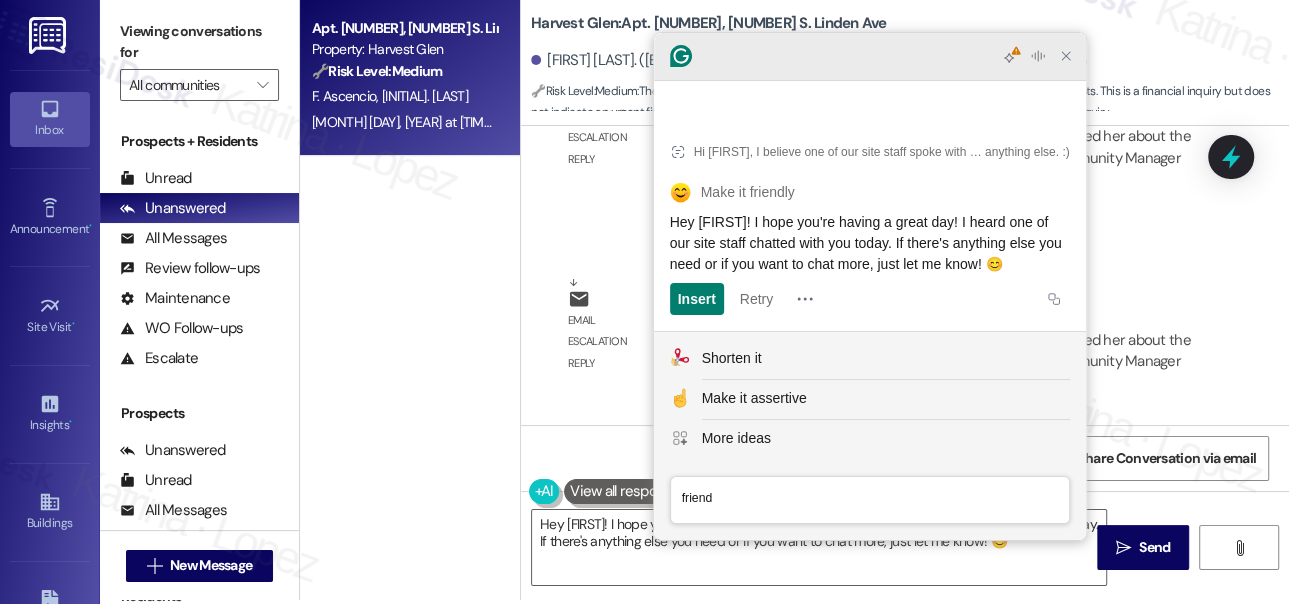 click 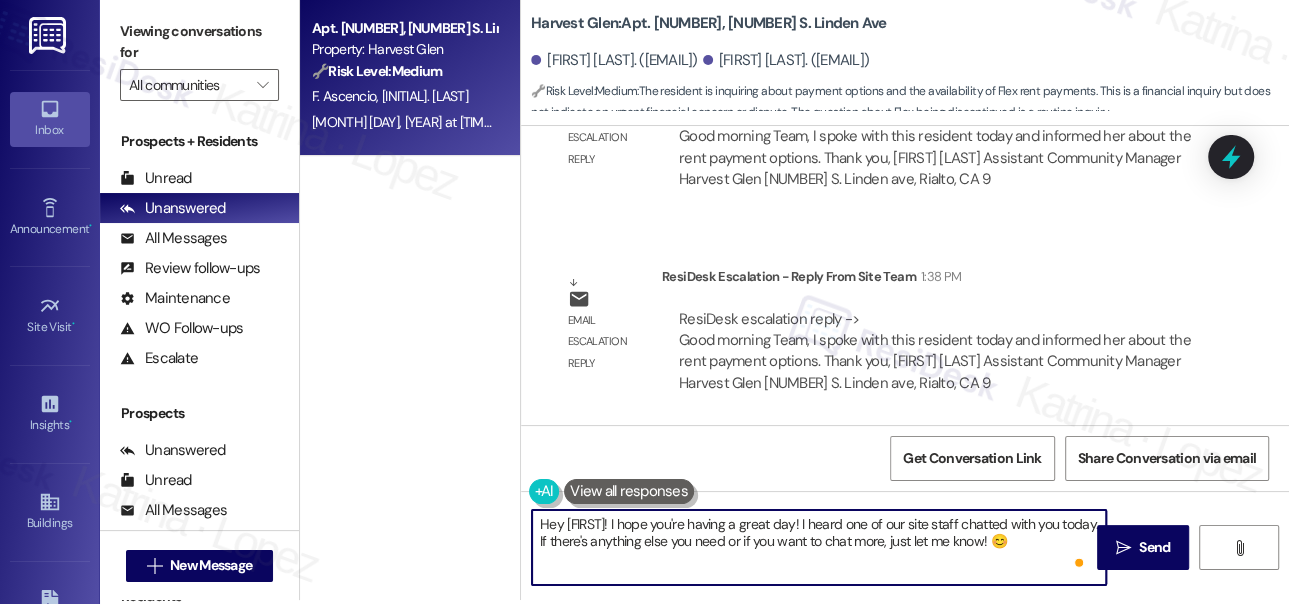 click on "Hey [FIRST]! I hope you're having a great day! I heard one of our site staff chatted with you today. If there's anything else you need or if you want to chat more, just let me know! 😊" at bounding box center [819, 547] 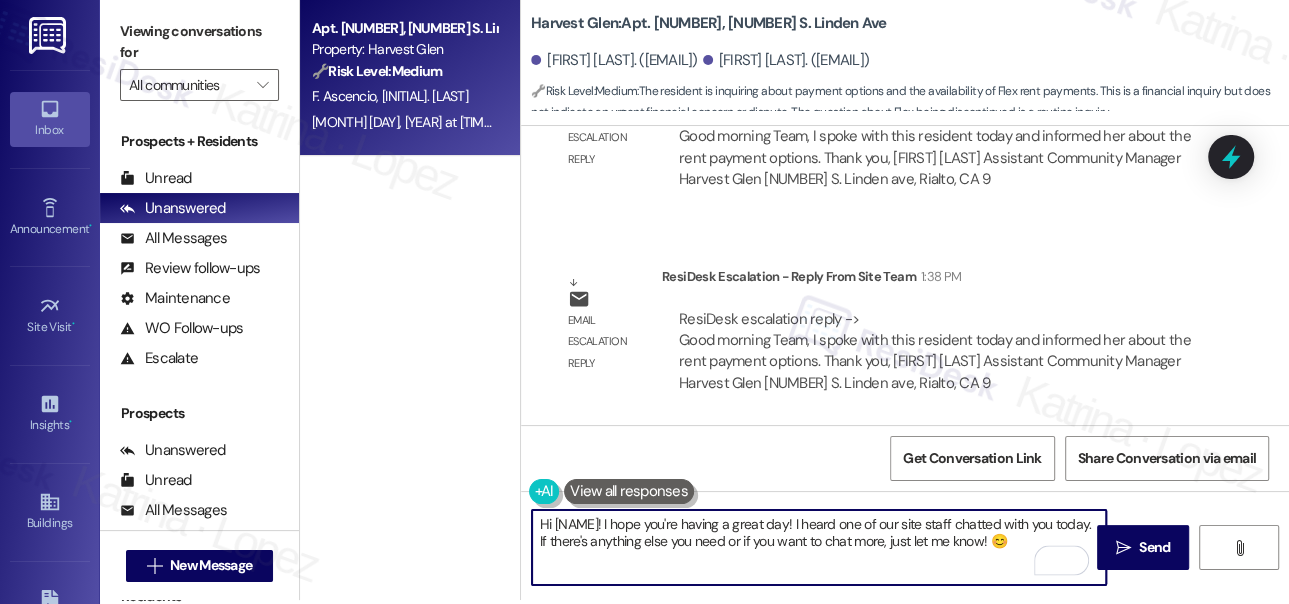 click on "Hi [NAME]! I hope you're having a great day! I heard one of our site staff chatted with you today. If there's anything else you need or if you want to chat more, just let me know! 😊" at bounding box center [819, 547] 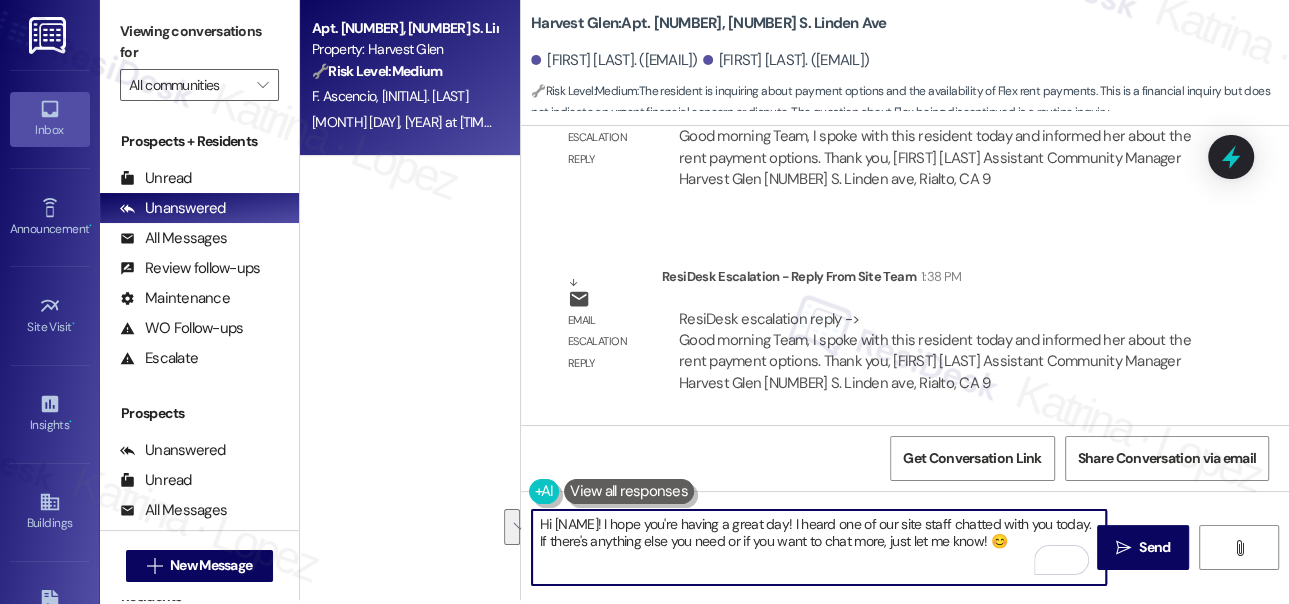click on "Hi [NAME]! I hope you're having a great day! I heard one of our site staff chatted with you today. If there's anything else you need or if you want to chat more, just let me know! 😊" at bounding box center [819, 547] 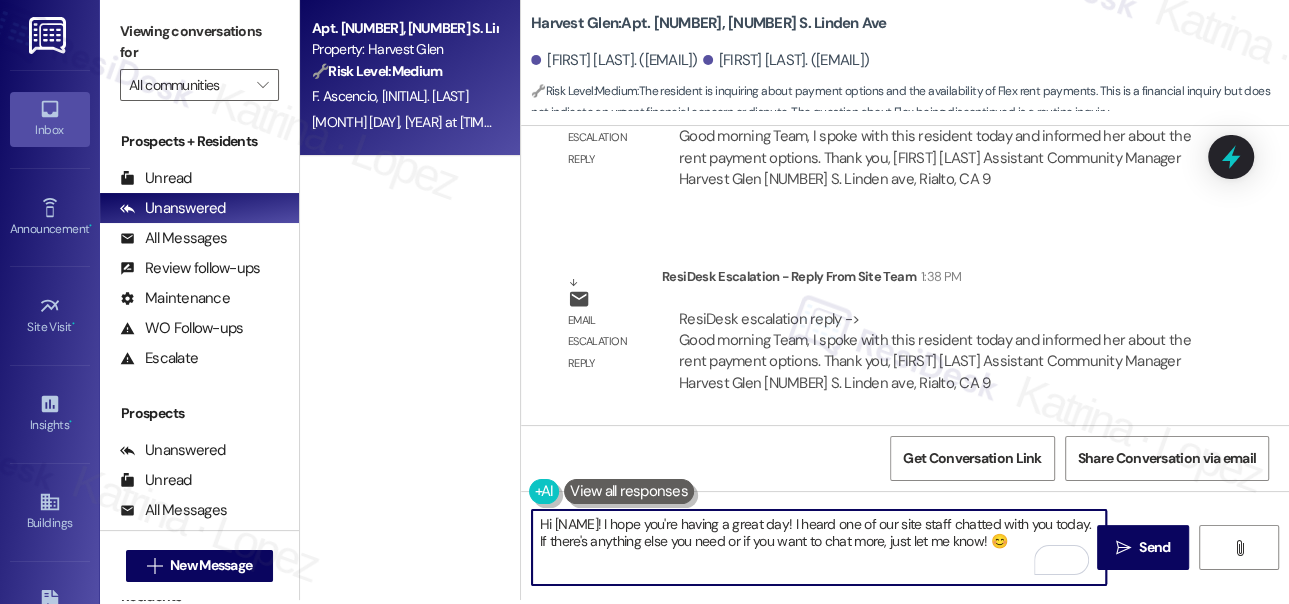 click on "Hi [NAME]! I hope you're having a great day! I heard one of our site staff chatted with you today. If there's anything else you need or if you want to chat more, just let me know! 😊" at bounding box center [819, 547] 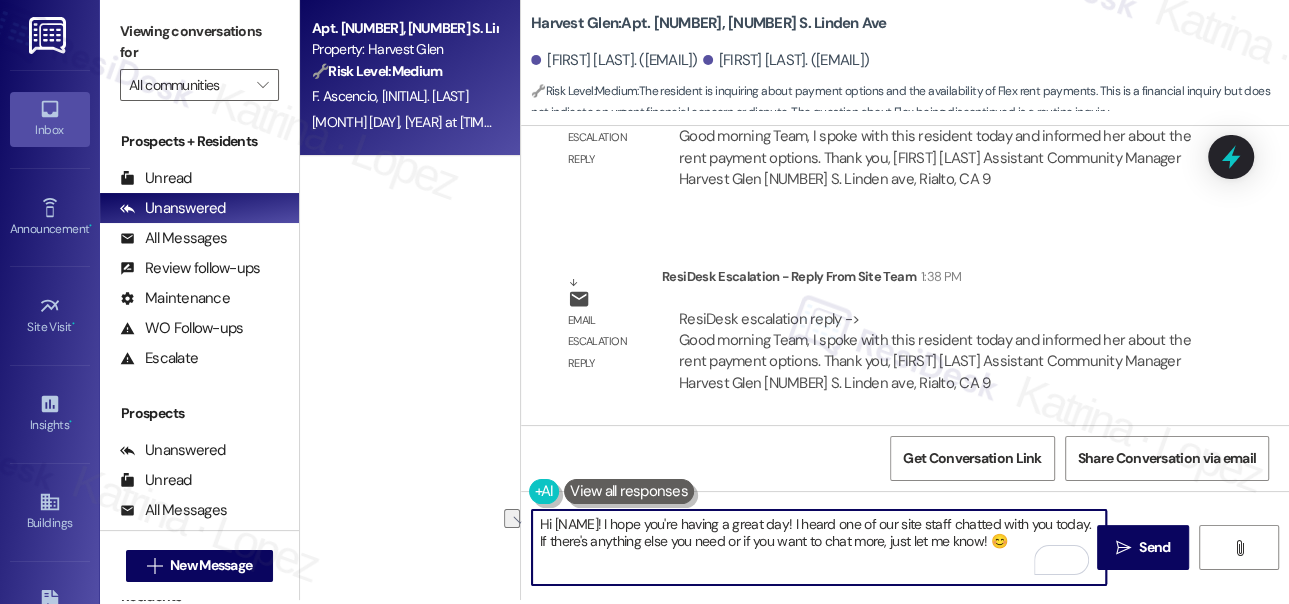 drag, startPoint x: 725, startPoint y: 541, endPoint x: 882, endPoint y: 538, distance: 157.02866 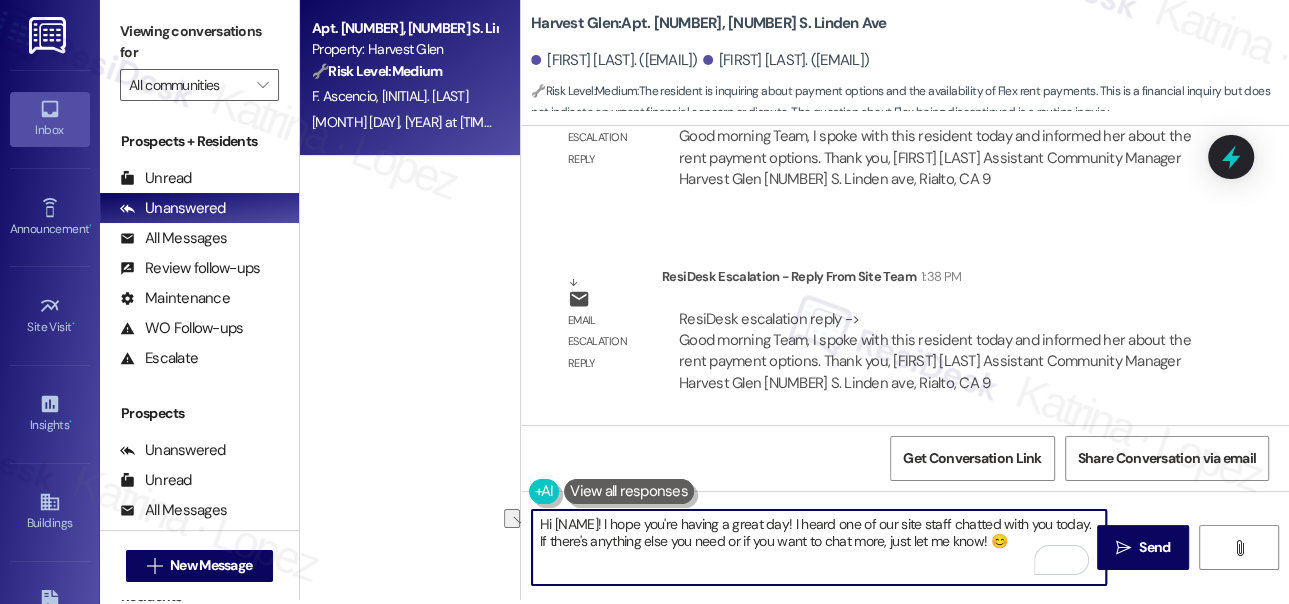 click on "Hi [NAME]! I hope you're having a great day! I heard one of our site staff chatted with you today. If there's anything else you need or if you want to chat more, just let me know! 😊" at bounding box center (819, 547) 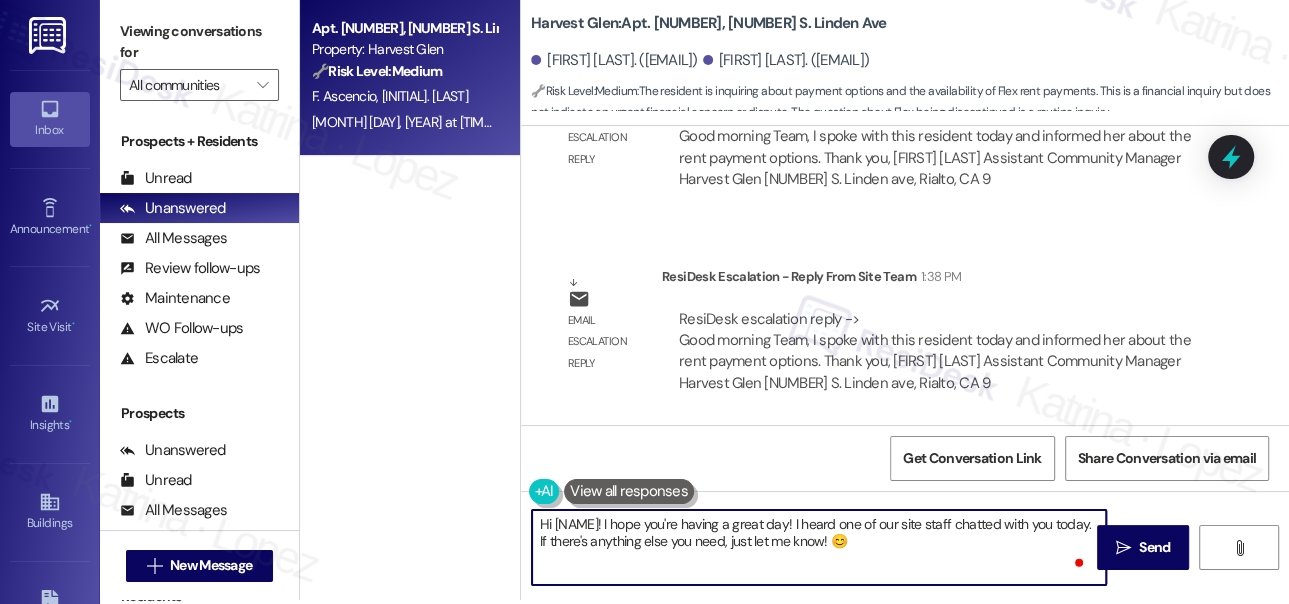 click on "Hi [NAME]! I hope you're having a great day! I heard one of our site staff chatted with you today. If there's anything else you need, just let me know! 😊" at bounding box center [819, 547] 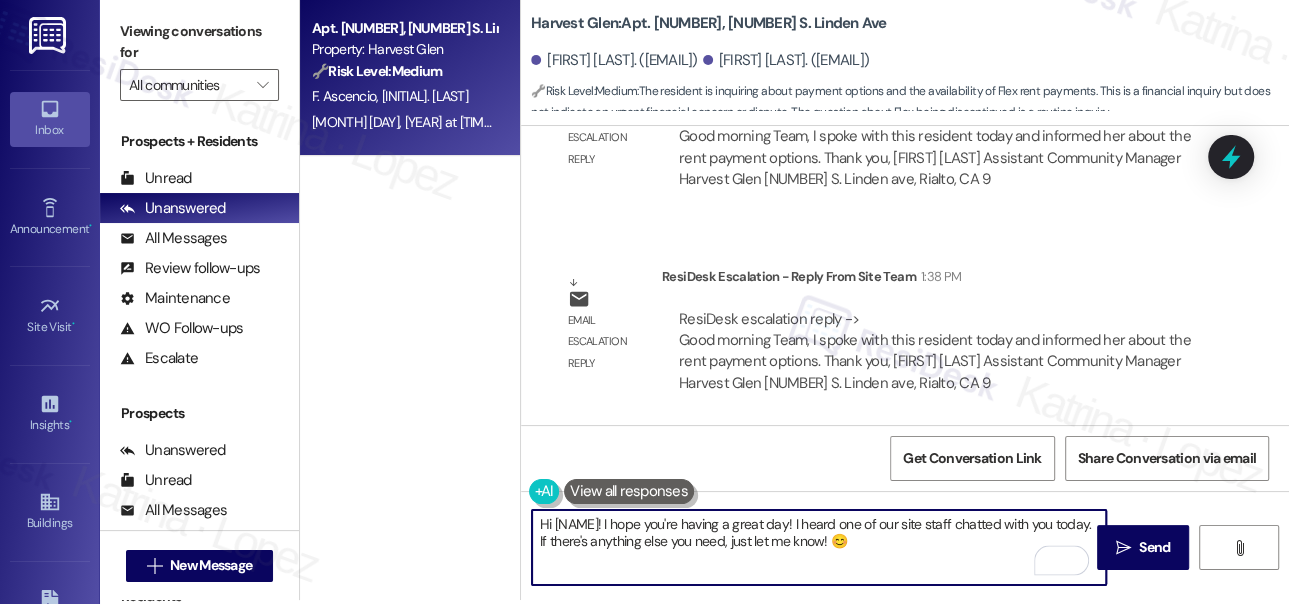 click on "Hi [NAME]! I hope you're having a great day! I heard one of our site staff chatted with you today. If there's anything else you need, just let me know! 😊" at bounding box center (819, 547) 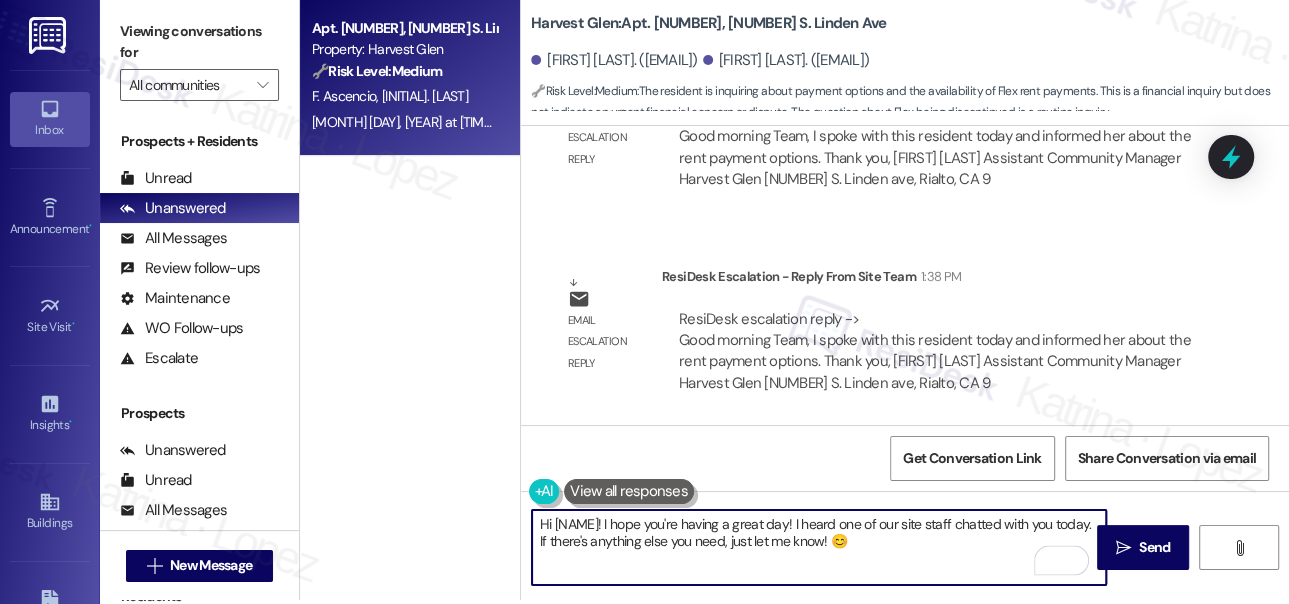 click on "Hi [NAME]! I hope you're having a great day! I heard one of our site staff chatted with you today. If there's anything else you need, just let me know! 😊" at bounding box center (819, 547) 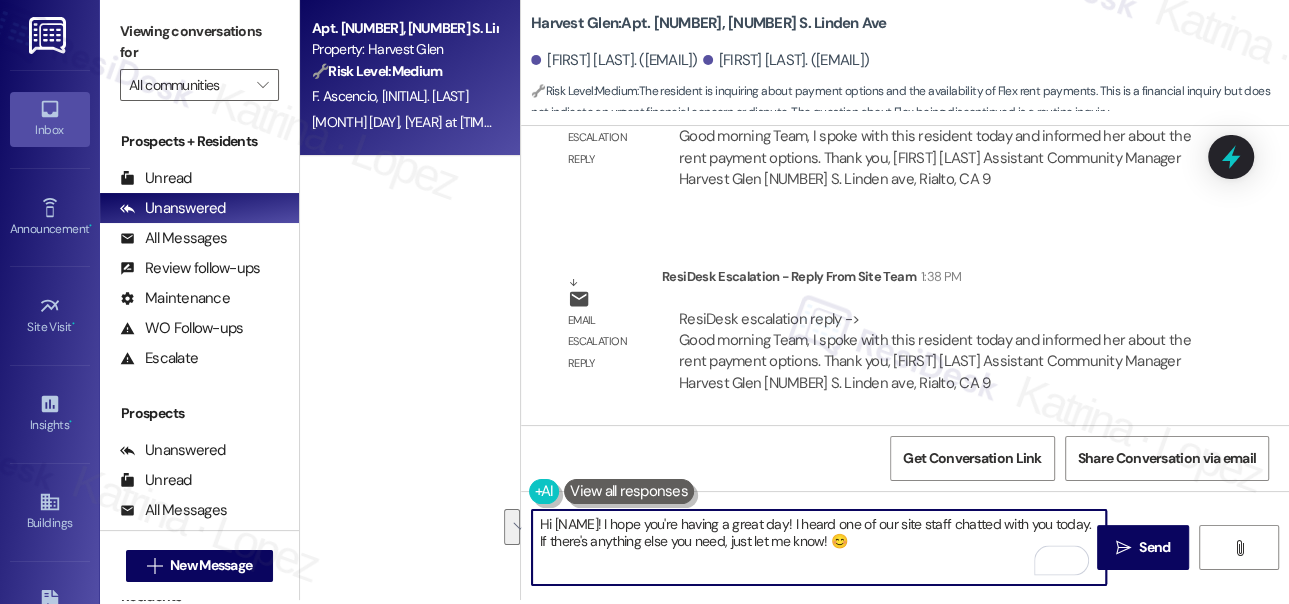 click on "Hi [NAME]! I hope you're having a great day! I heard one of our site staff chatted with you today. If there's anything else you need, just let me know! 😊" at bounding box center [819, 547] 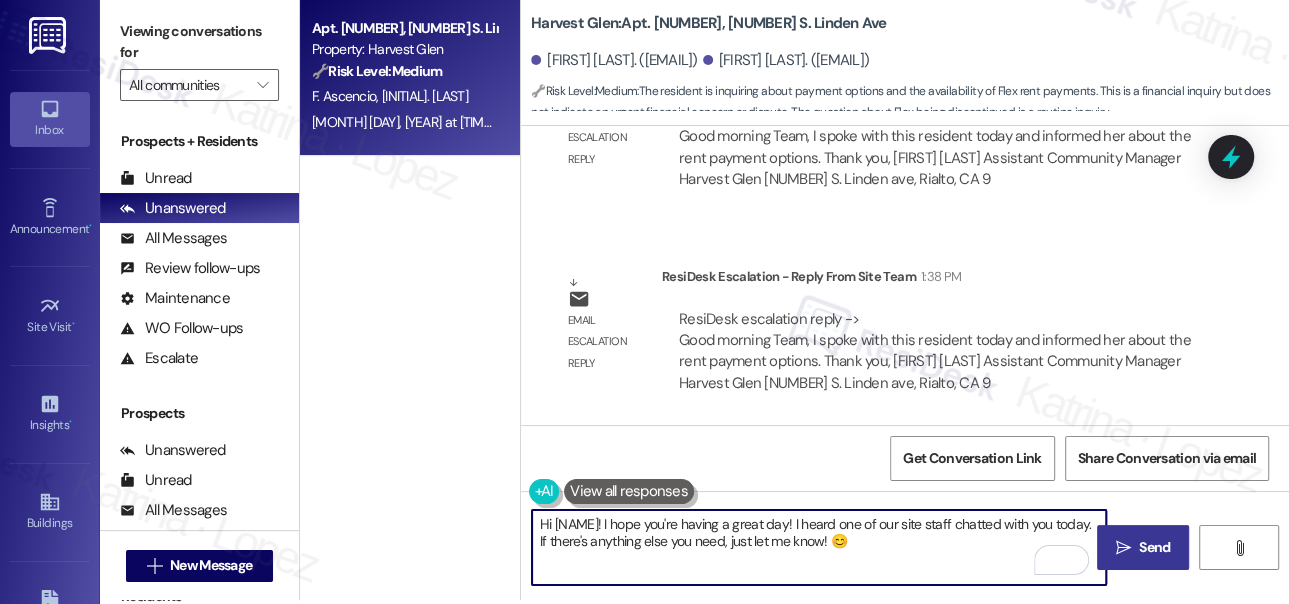 type on "Hi [NAME]! I hope you're having a great day! I heard one of our site staff chatted with you today. If there's anything else you need, just let me know! 😊" 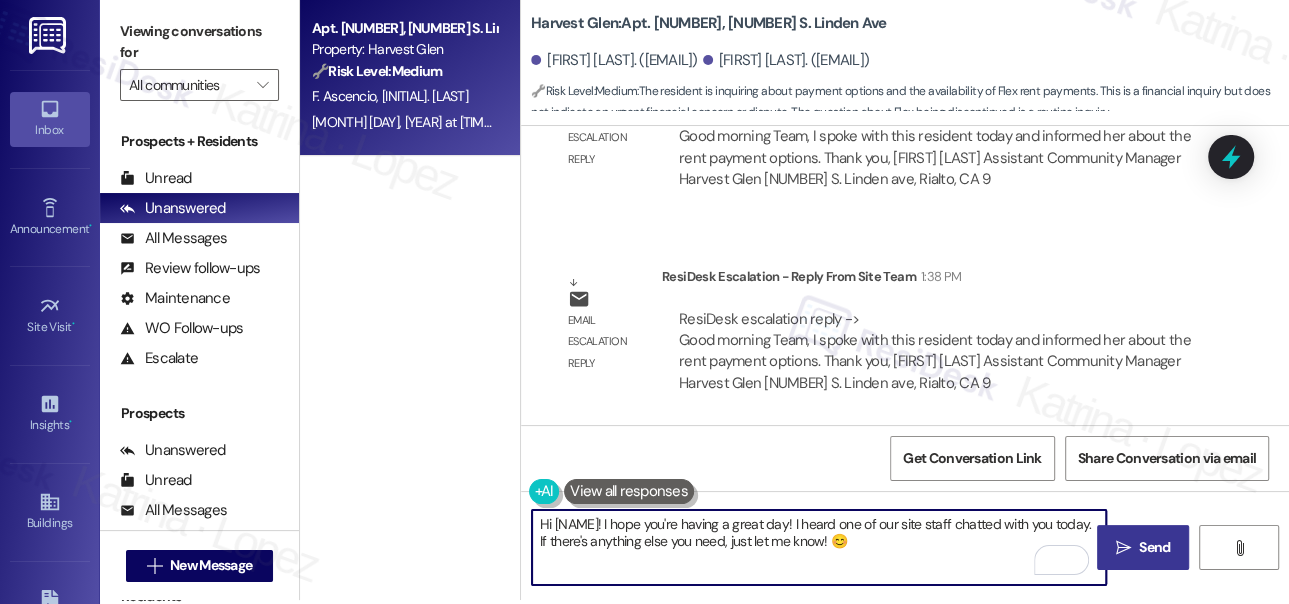 click on "Send" at bounding box center (1154, 547) 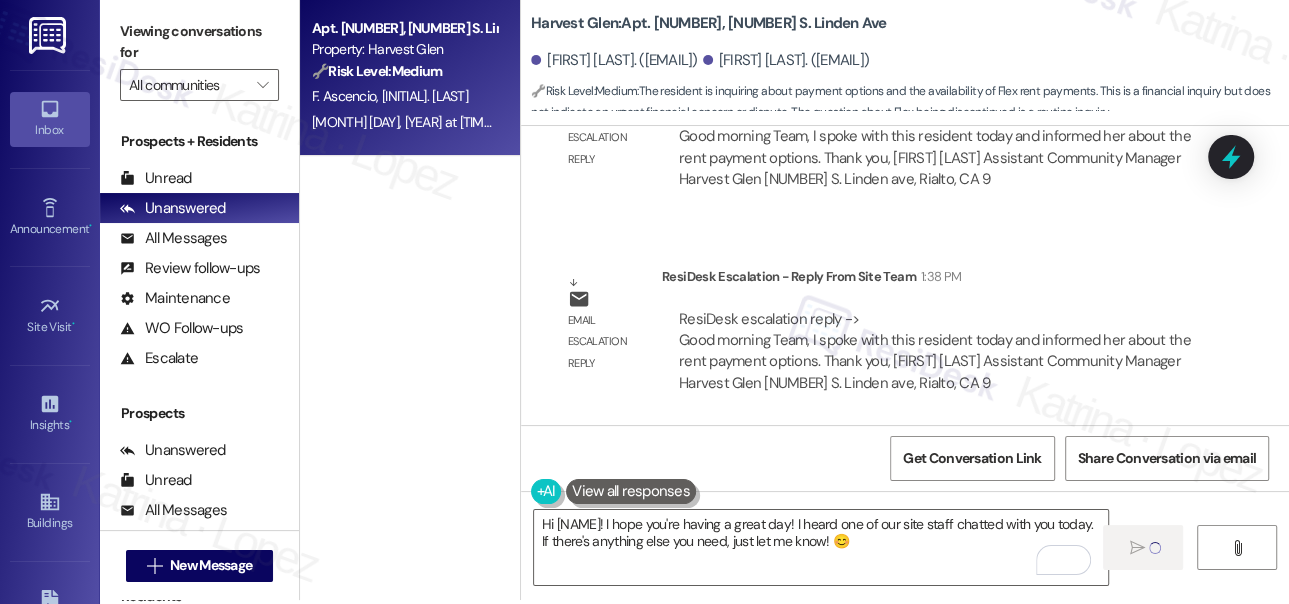 type 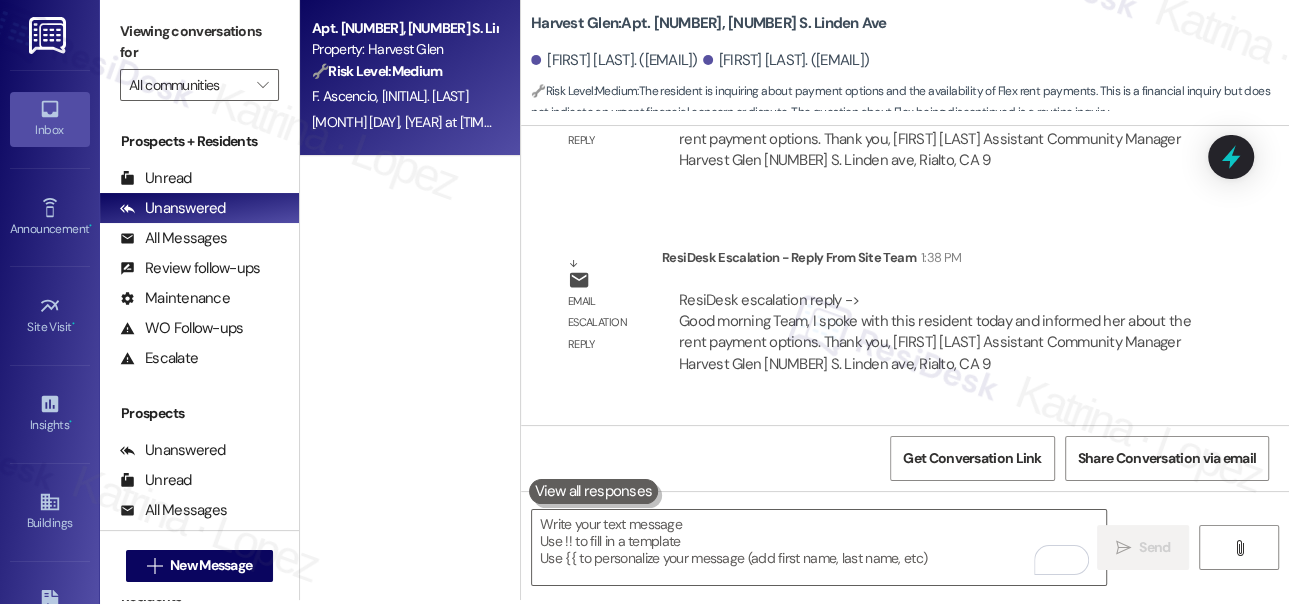 scroll, scrollTop: 11443, scrollLeft: 0, axis: vertical 